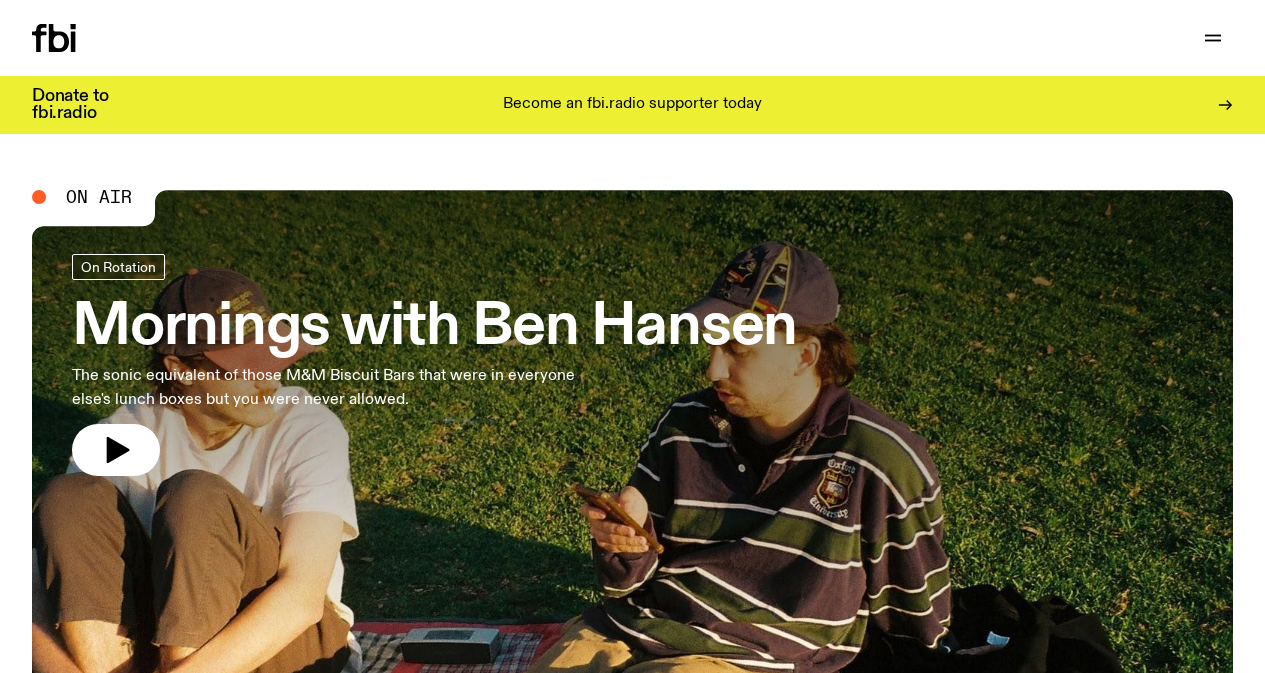 scroll, scrollTop: 0, scrollLeft: 0, axis: both 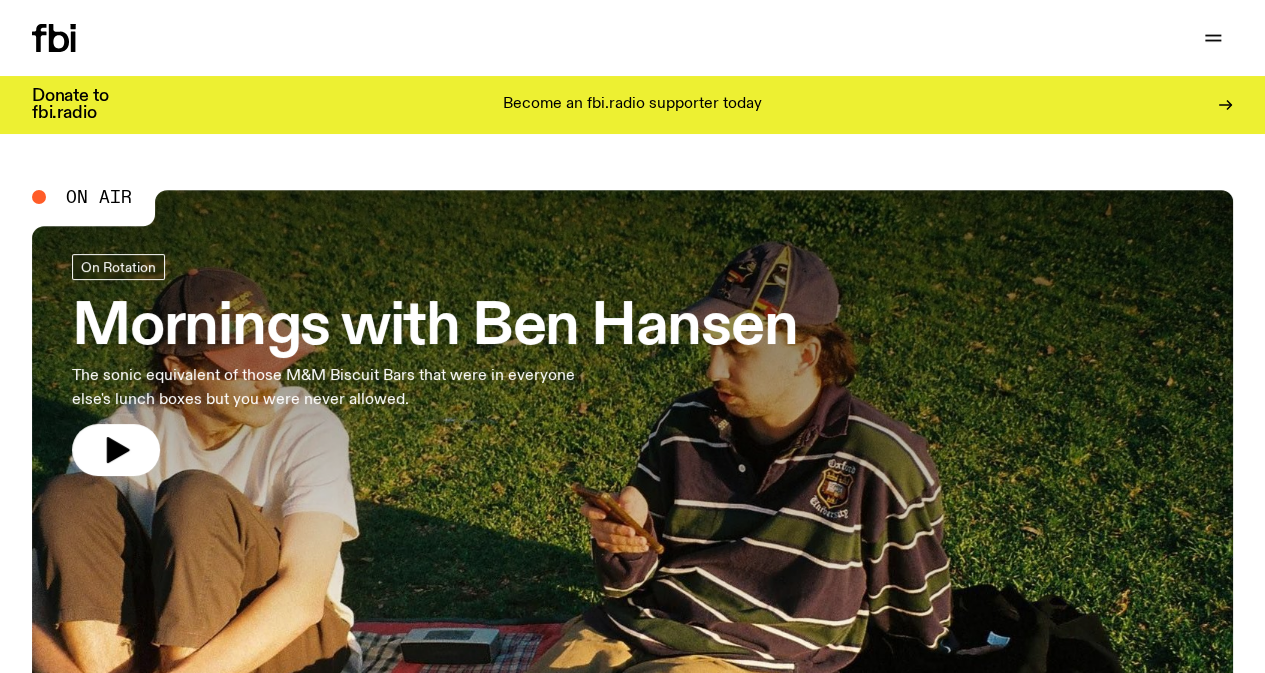 click on "Schedule Explore Read Volunteer Newsletter Support Us" at bounding box center [632, 38] 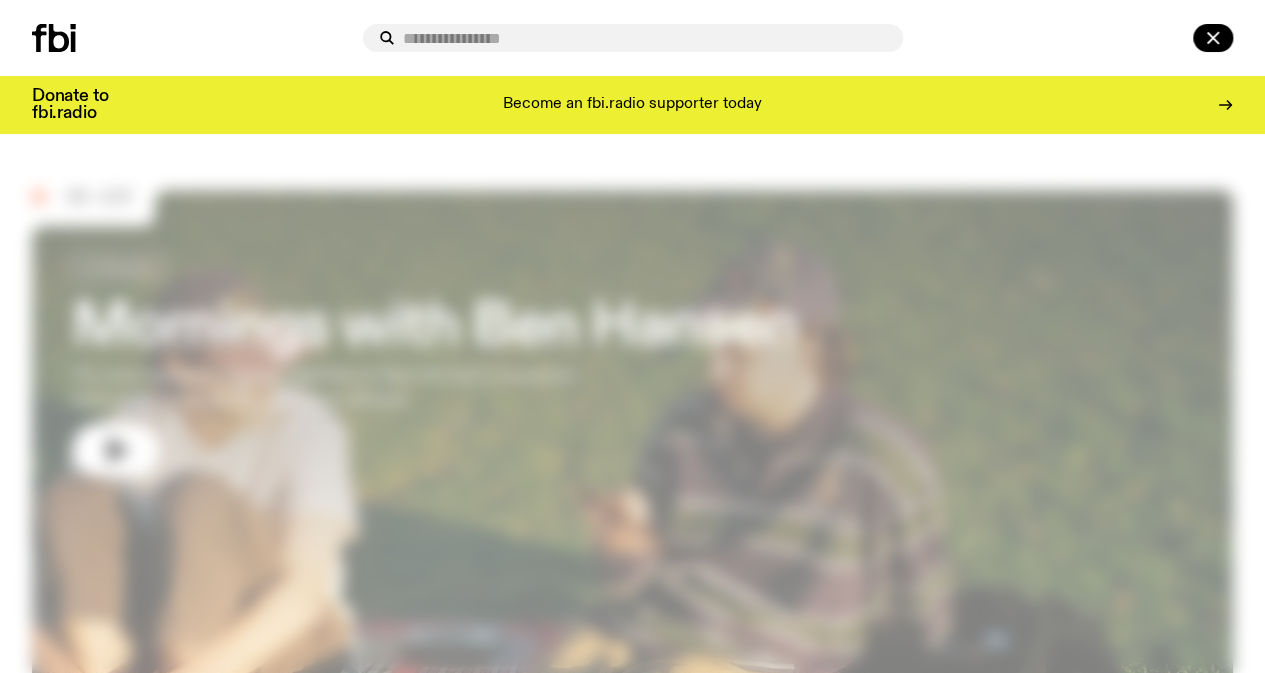 click at bounding box center (645, 38) 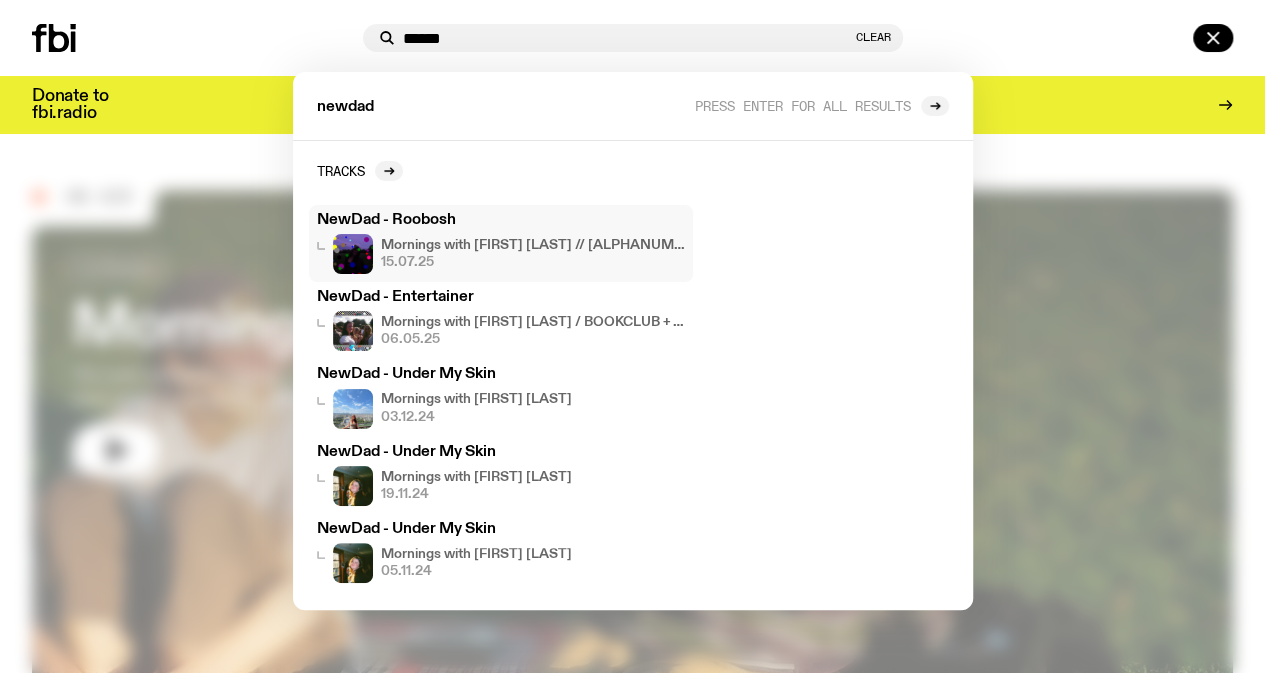 type on "******" 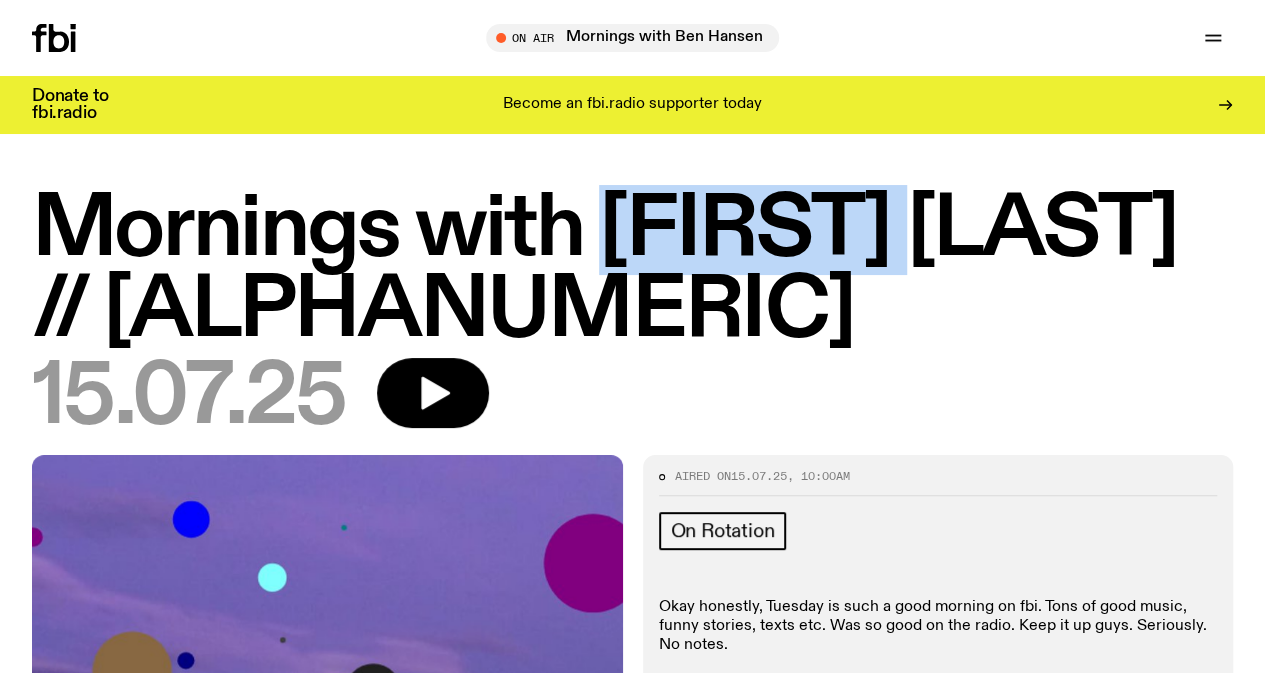 drag, startPoint x: 1012, startPoint y: 233, endPoint x: 675, endPoint y: 239, distance: 337.0534 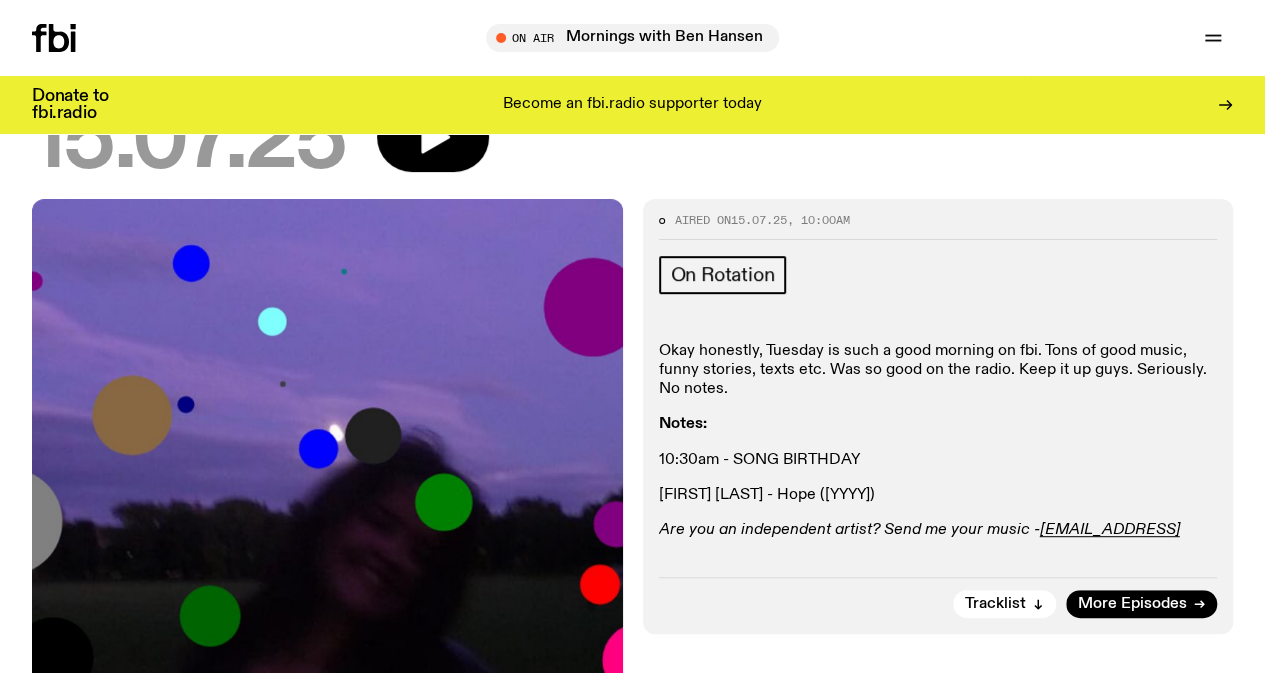 scroll, scrollTop: 0, scrollLeft: 0, axis: both 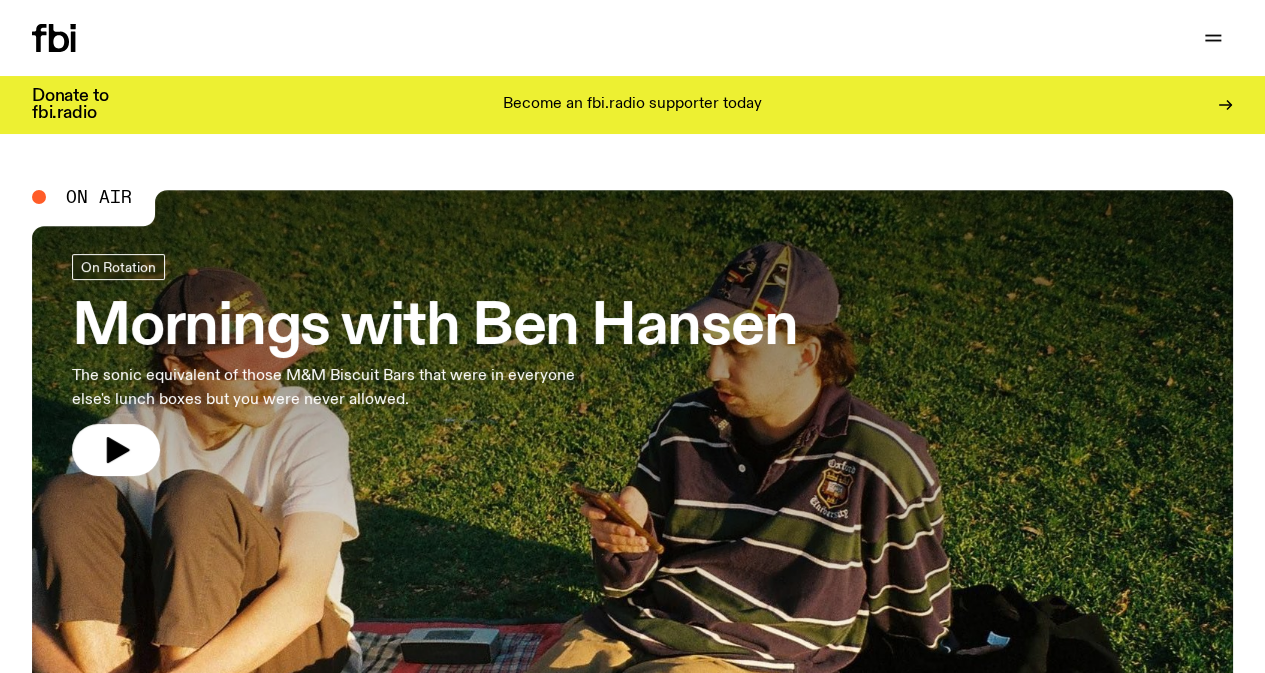 click 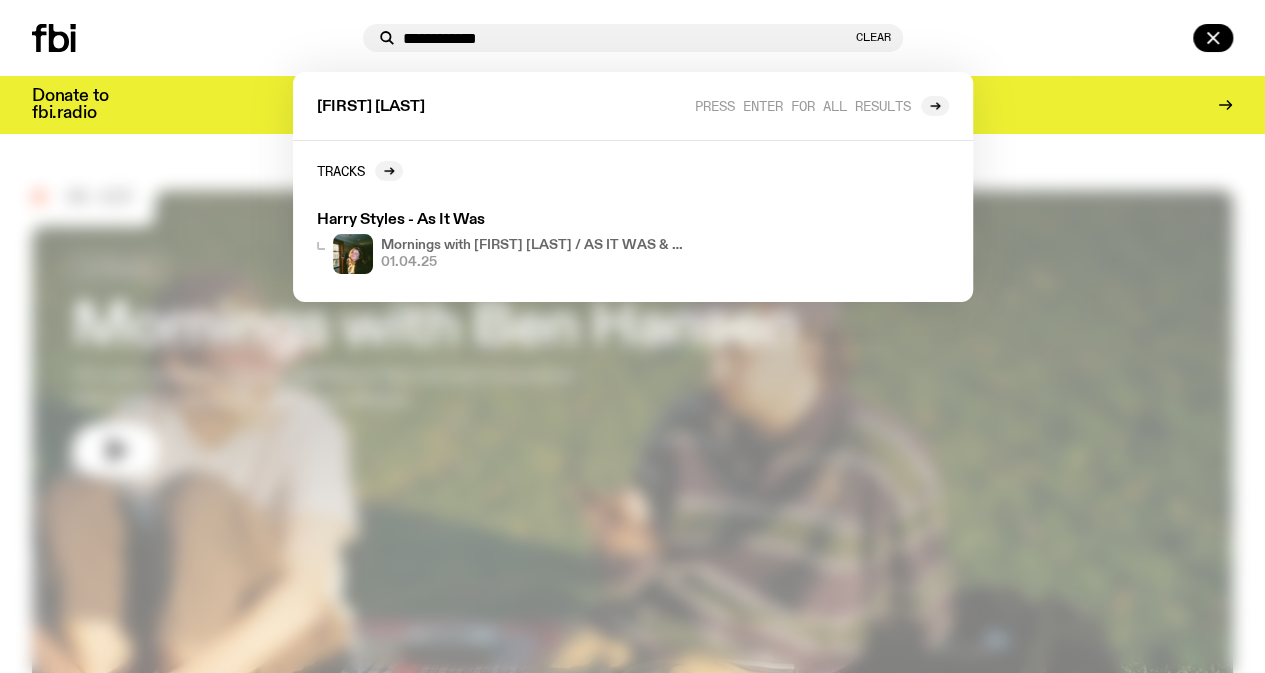 click on "**********" at bounding box center (627, 38) 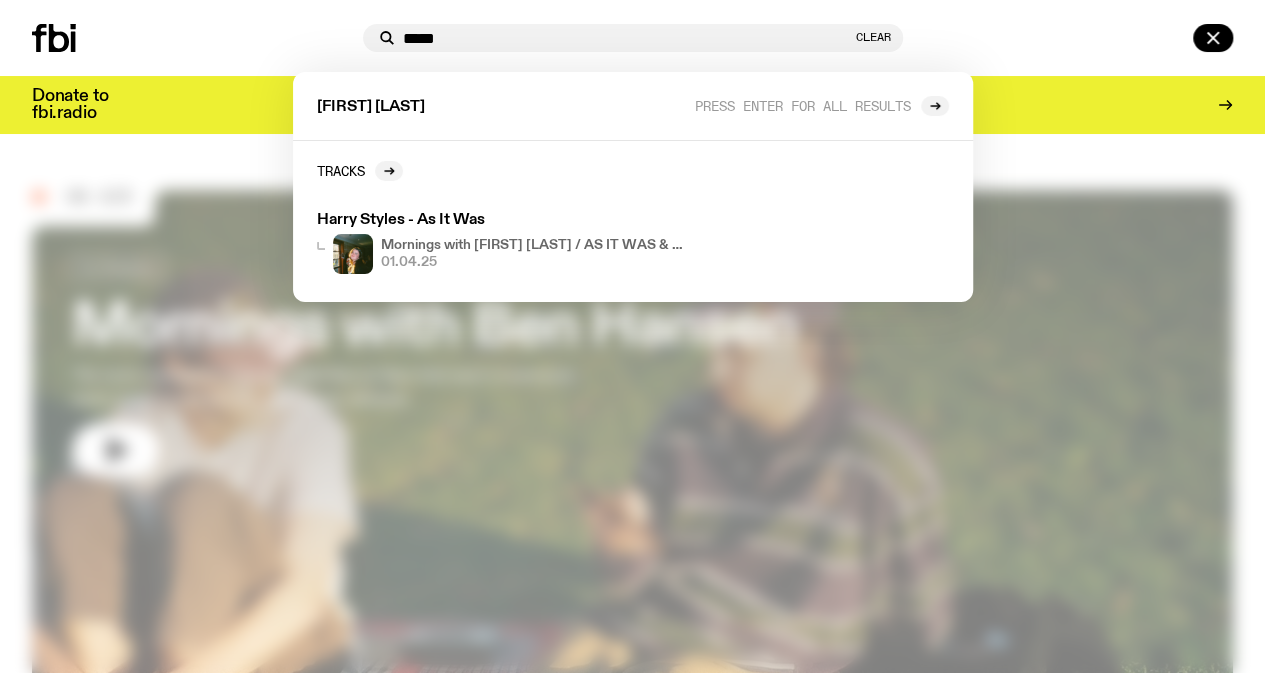 type on "******" 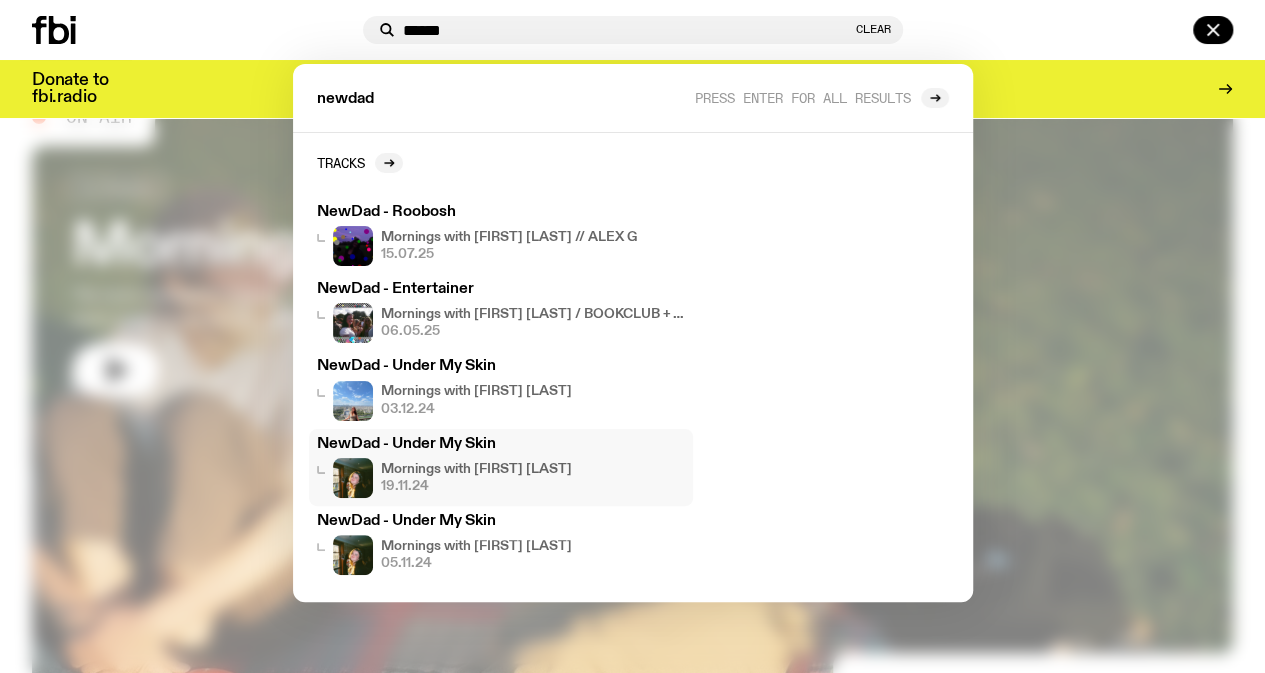 scroll, scrollTop: 0, scrollLeft: 0, axis: both 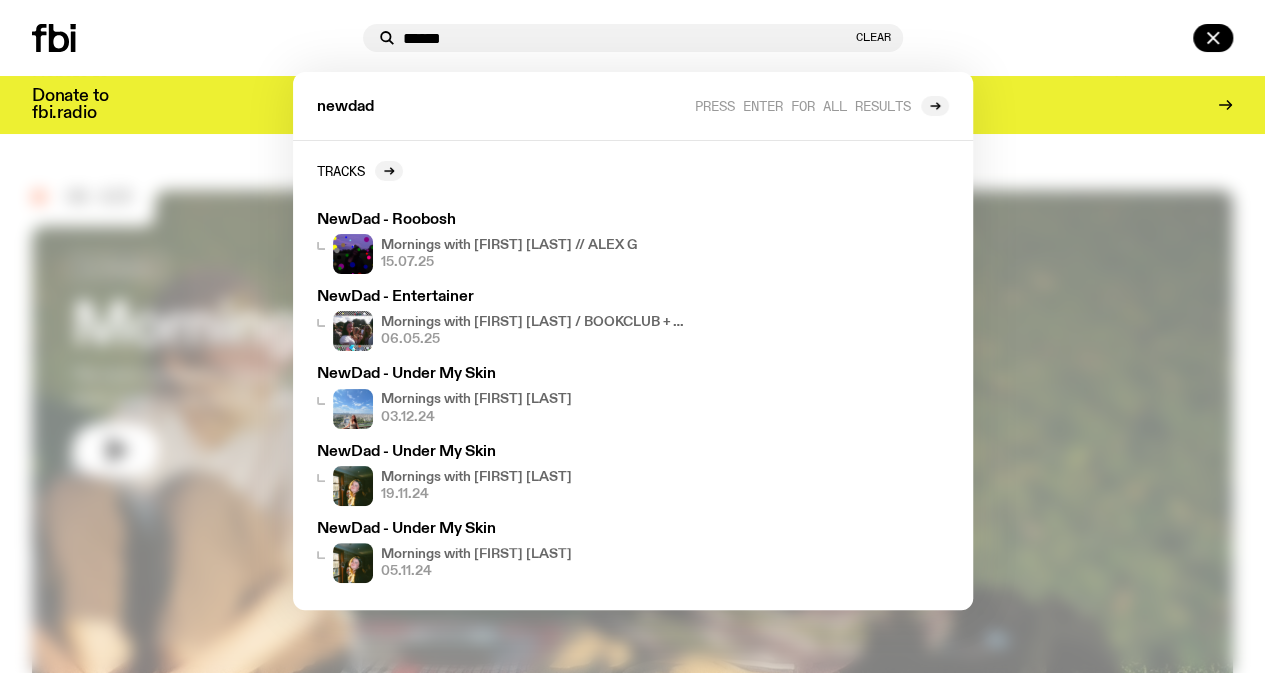 click on "******" at bounding box center (627, 38) 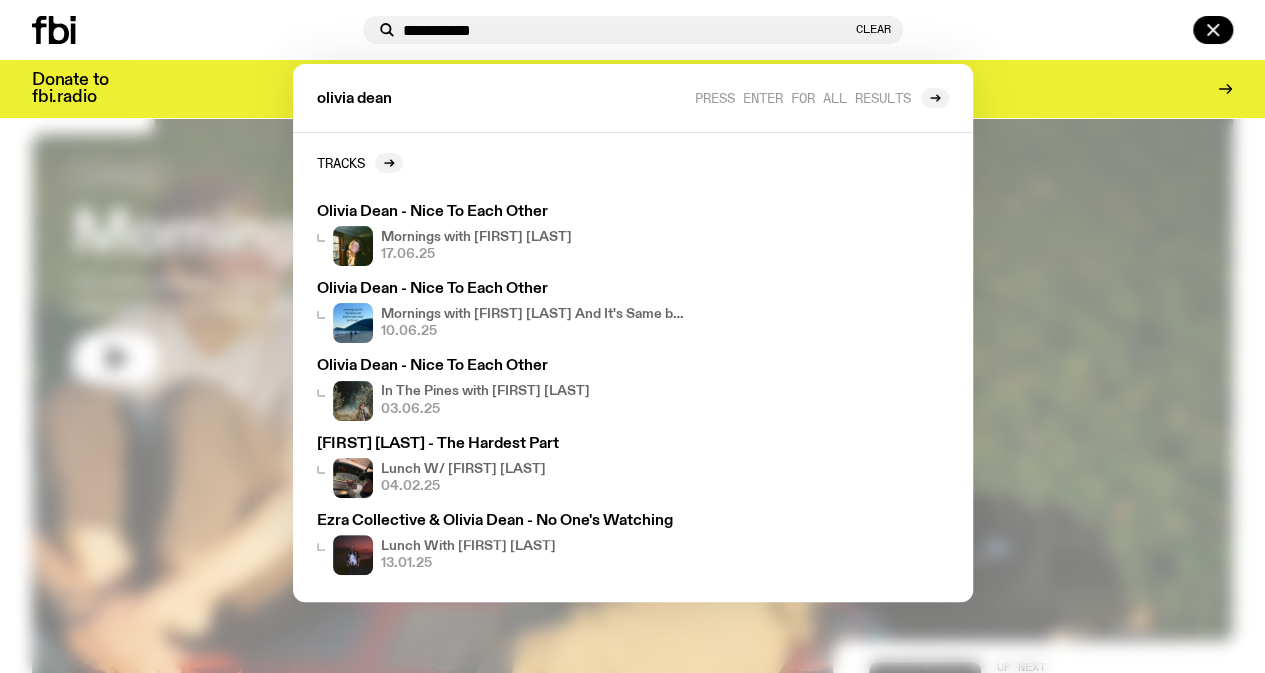 scroll, scrollTop: 81, scrollLeft: 0, axis: vertical 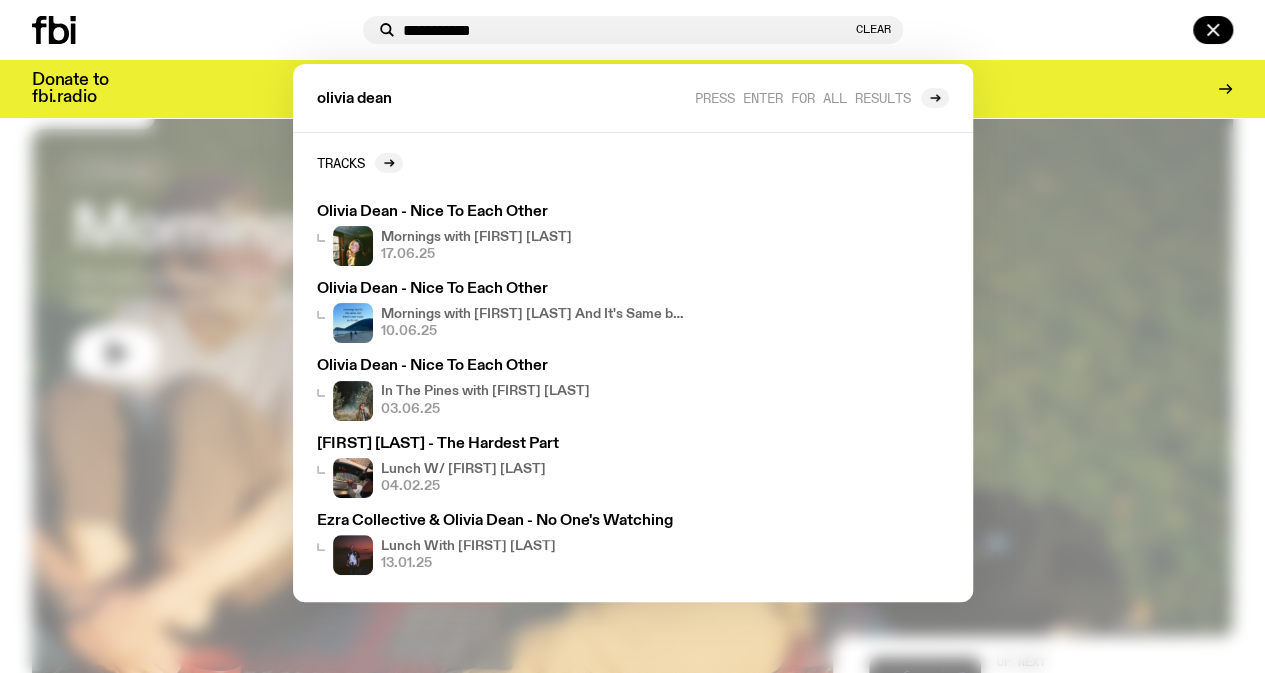 type on "**********" 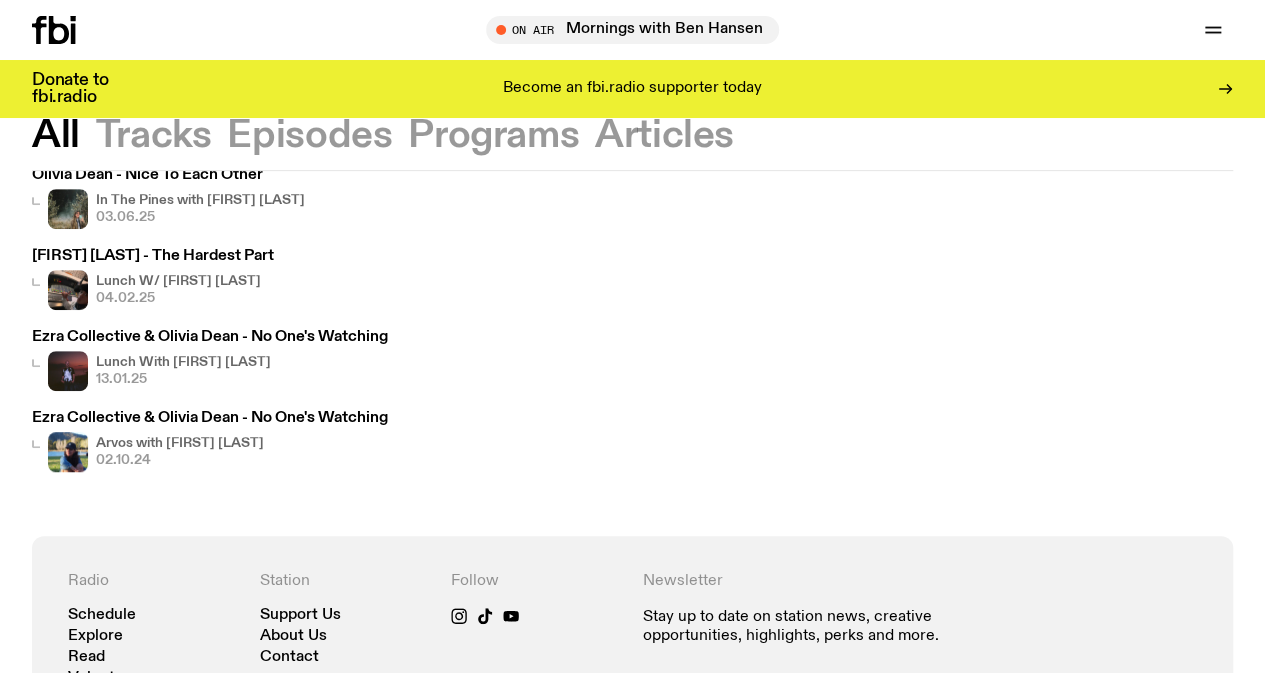 scroll, scrollTop: 329, scrollLeft: 0, axis: vertical 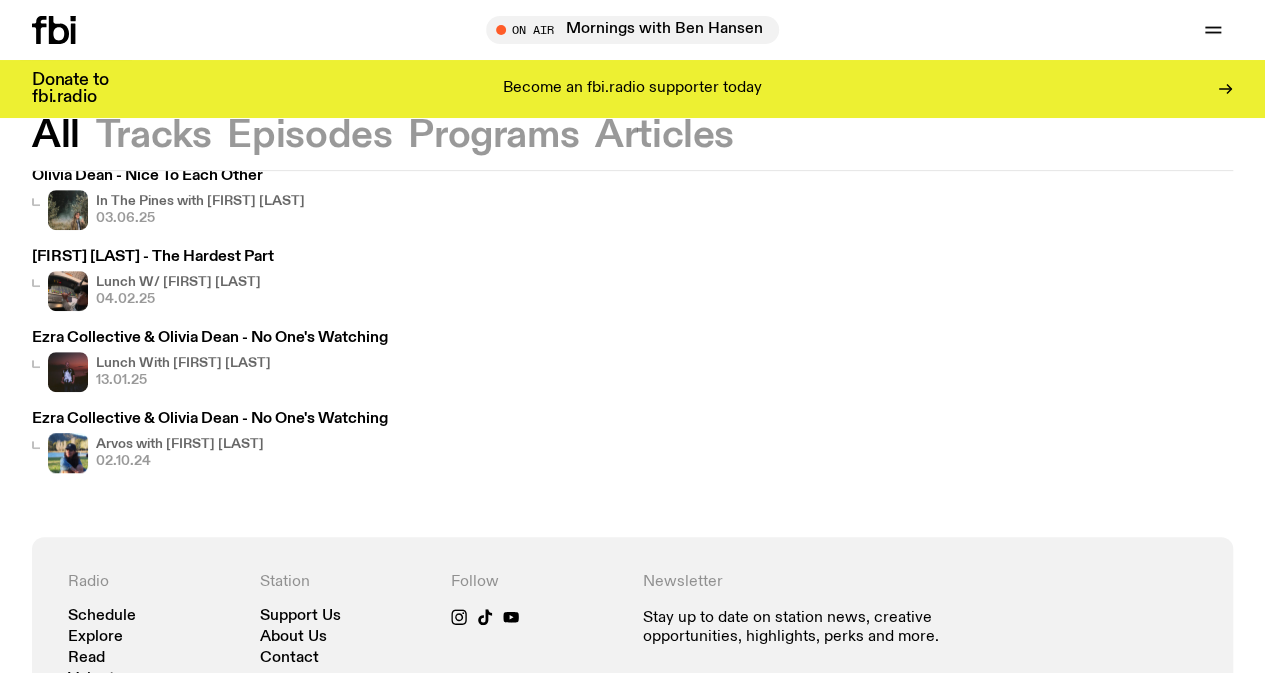 click 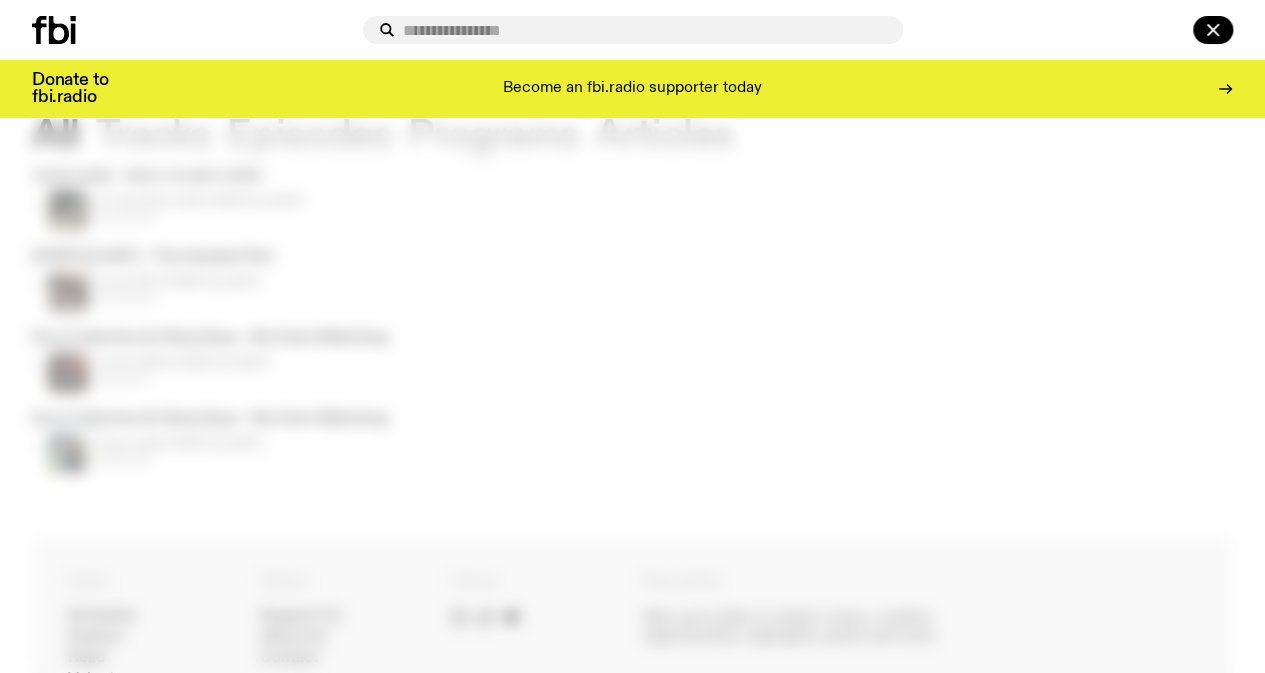 click at bounding box center (645, 30) 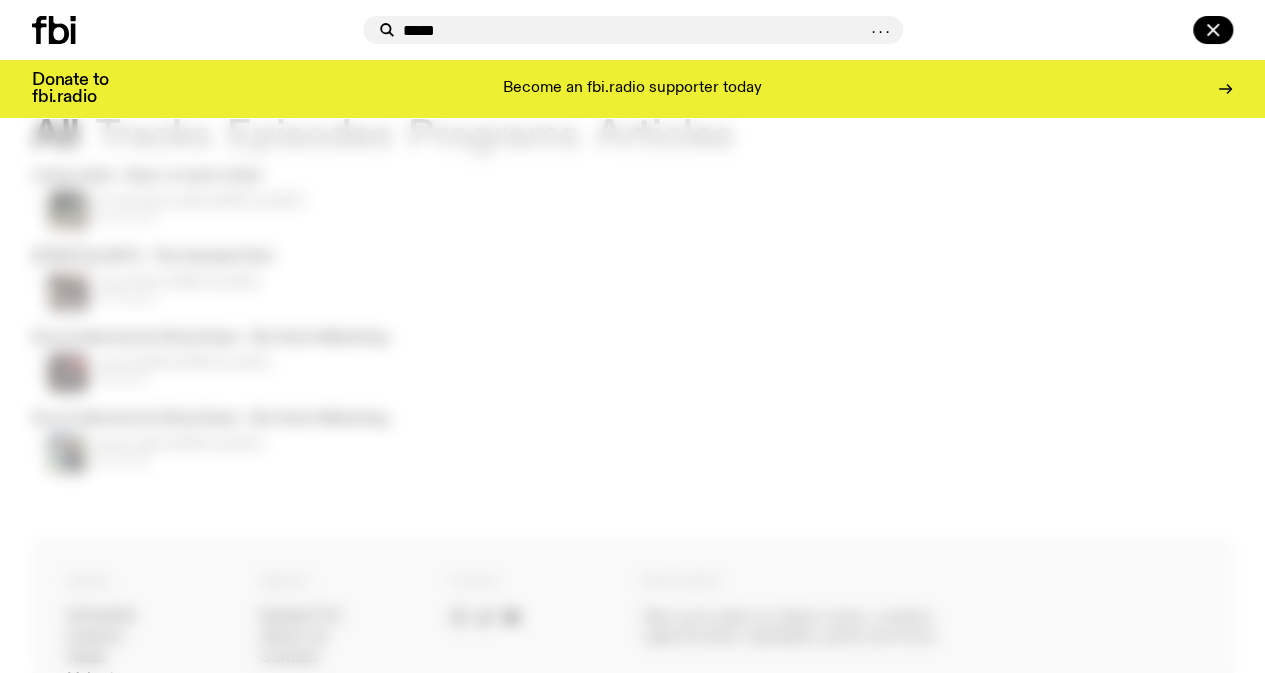 type on "*****" 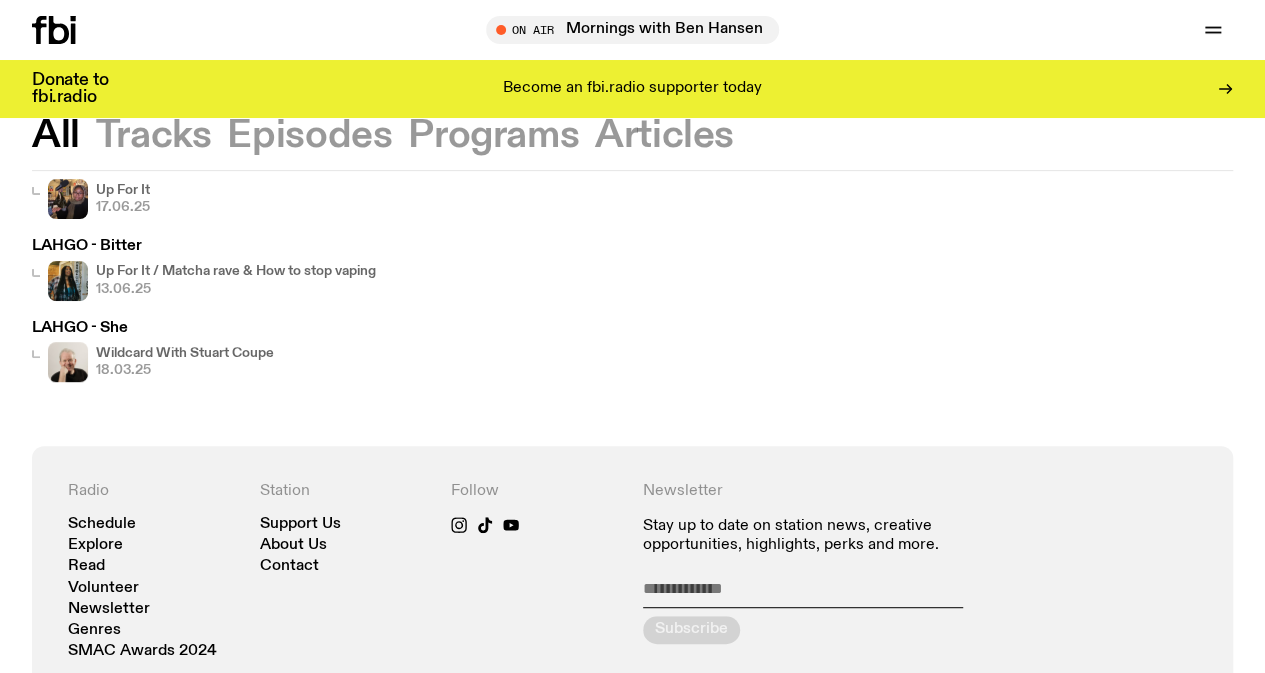 scroll, scrollTop: 0, scrollLeft: 0, axis: both 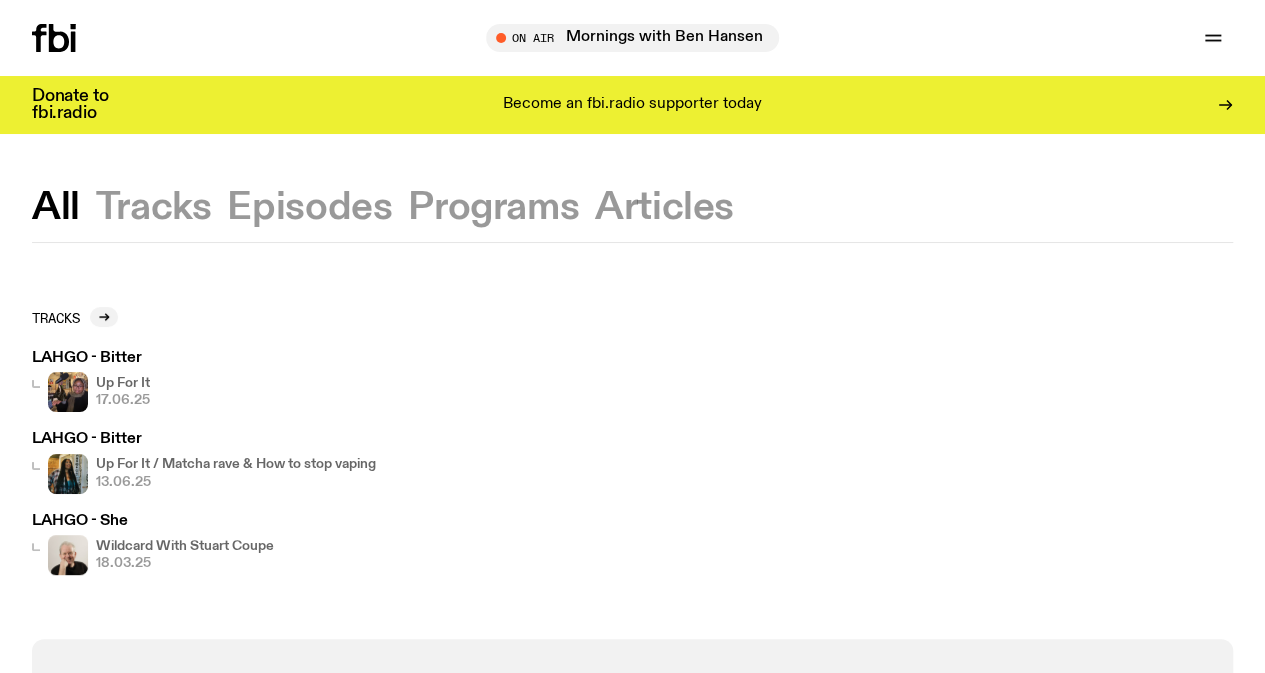 click on "Schedule" 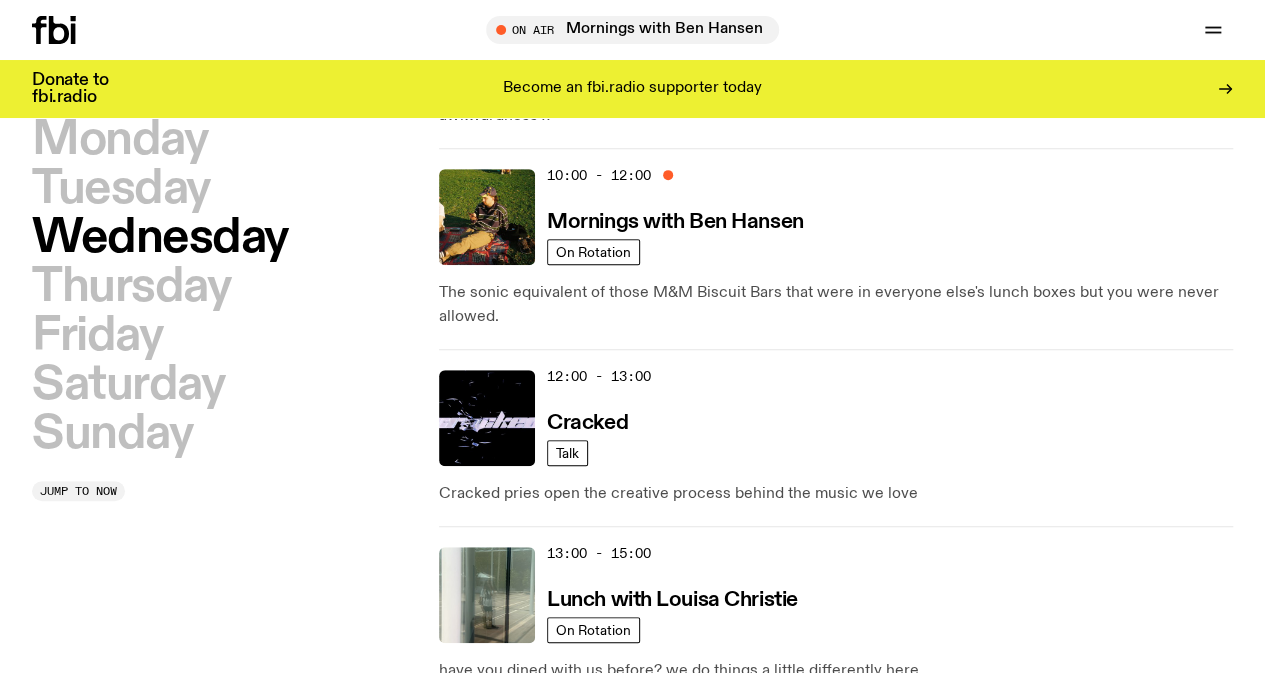 scroll, scrollTop: 0, scrollLeft: 0, axis: both 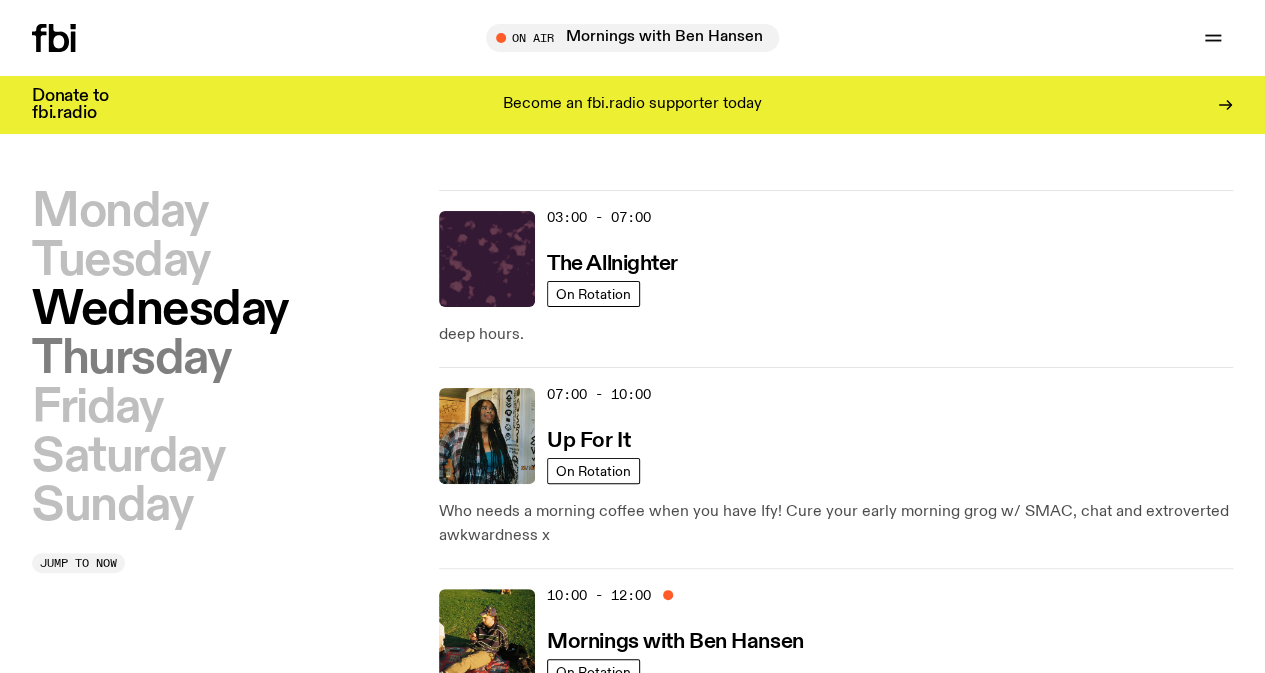 click on "Thursday" at bounding box center [131, 359] 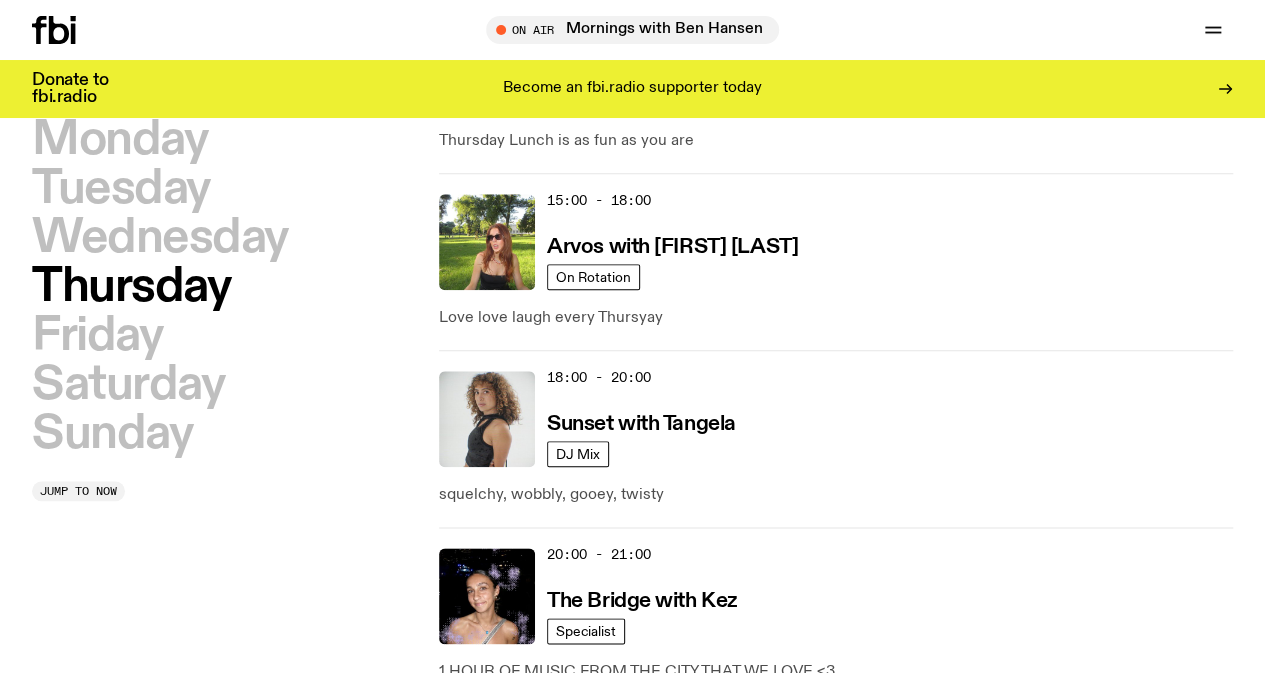 scroll, scrollTop: 911, scrollLeft: 0, axis: vertical 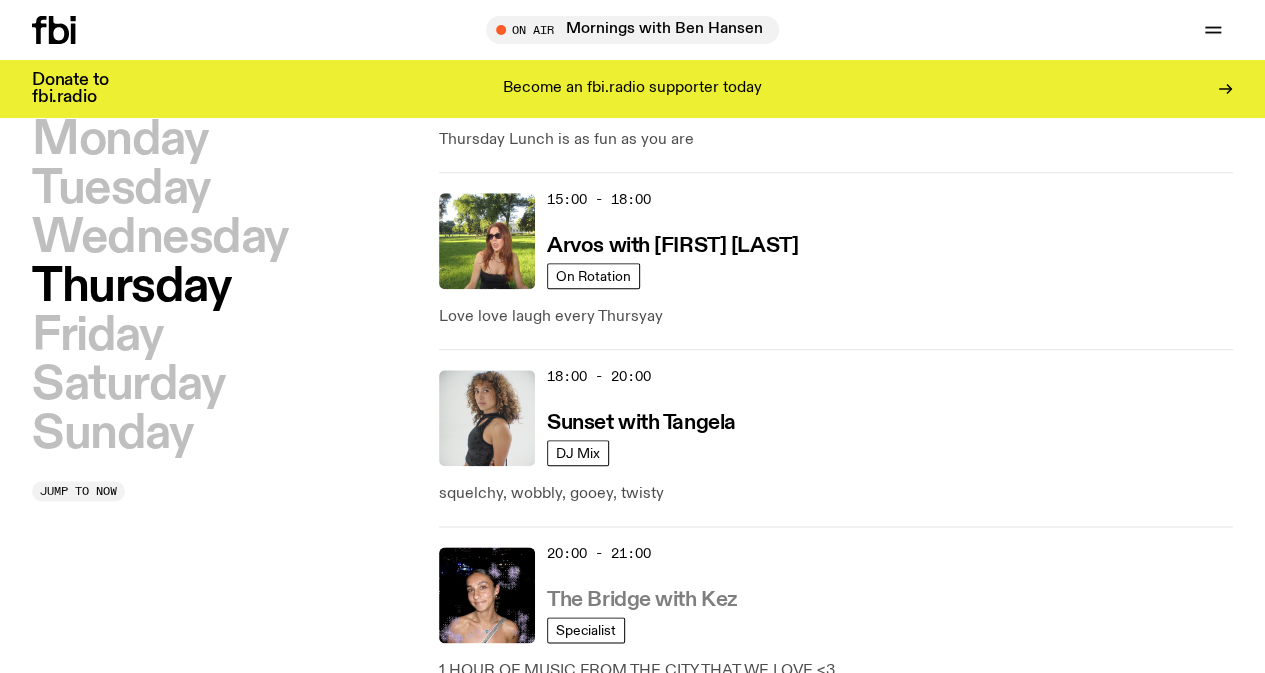 click on "The Bridge with Kez" at bounding box center (642, 598) 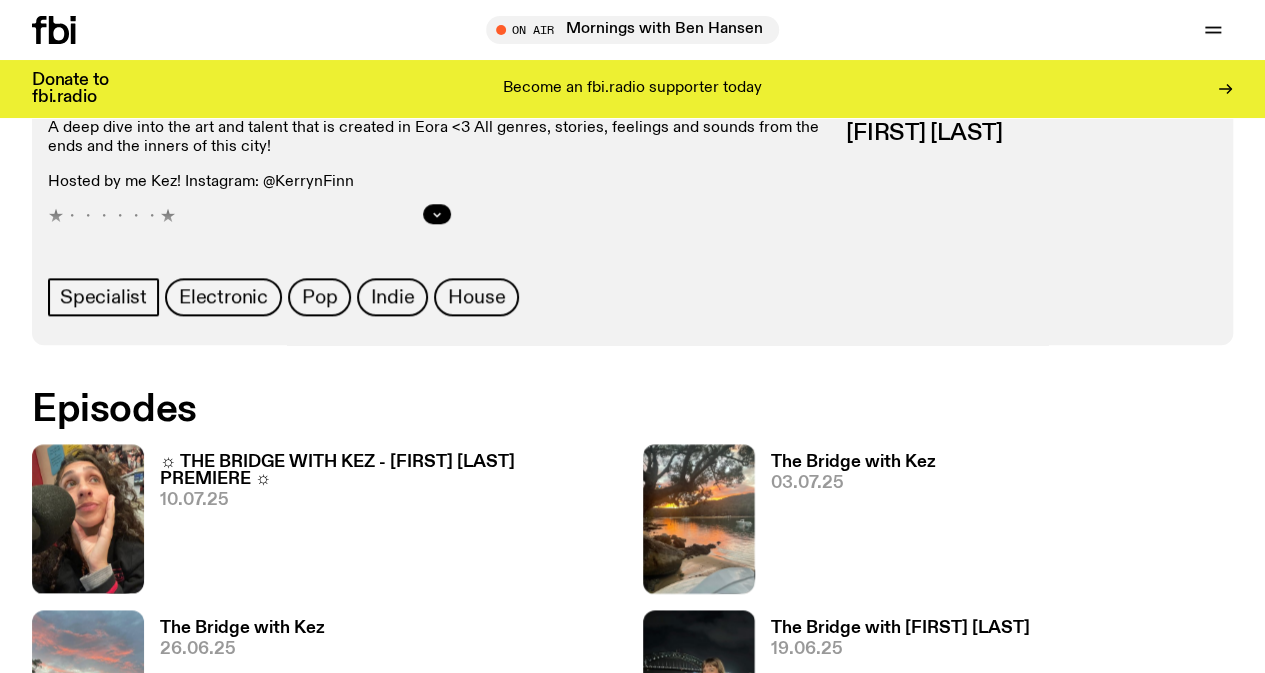 scroll, scrollTop: 922, scrollLeft: 0, axis: vertical 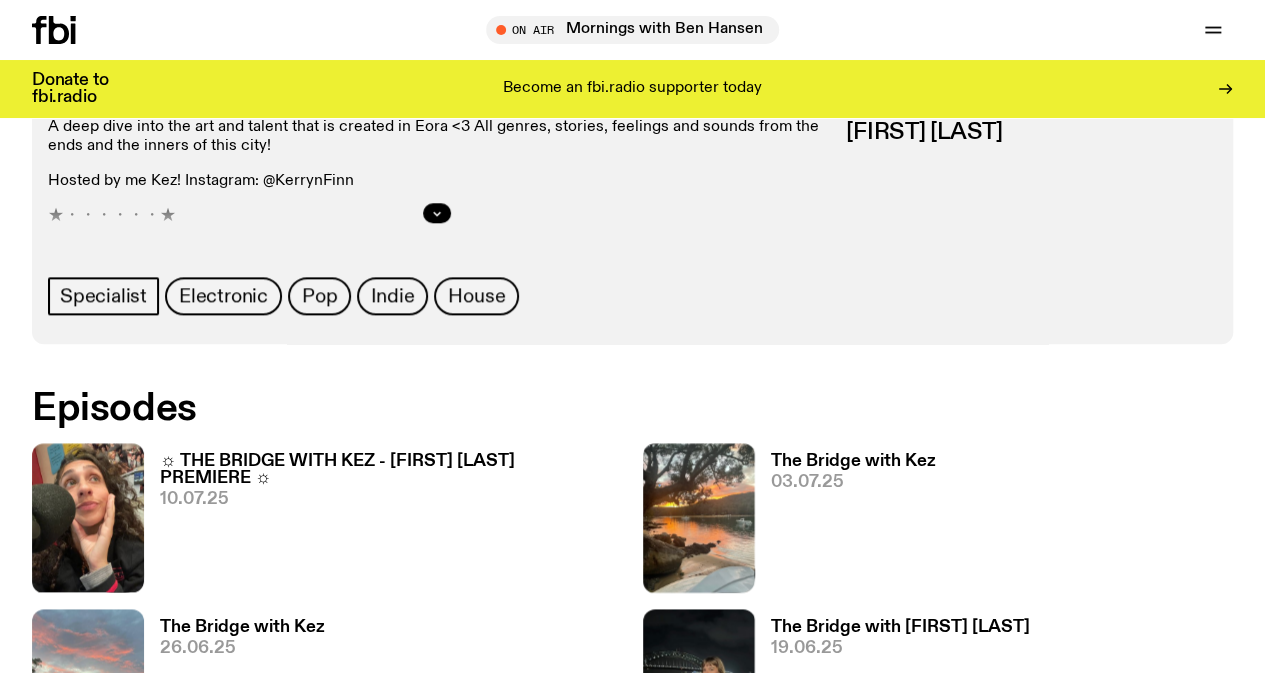 click on "☼ THE BRIDGE WITH KEZ - [FIRST] [LAST] PREMIERE ☼ 10.07.25" at bounding box center (383, 522) 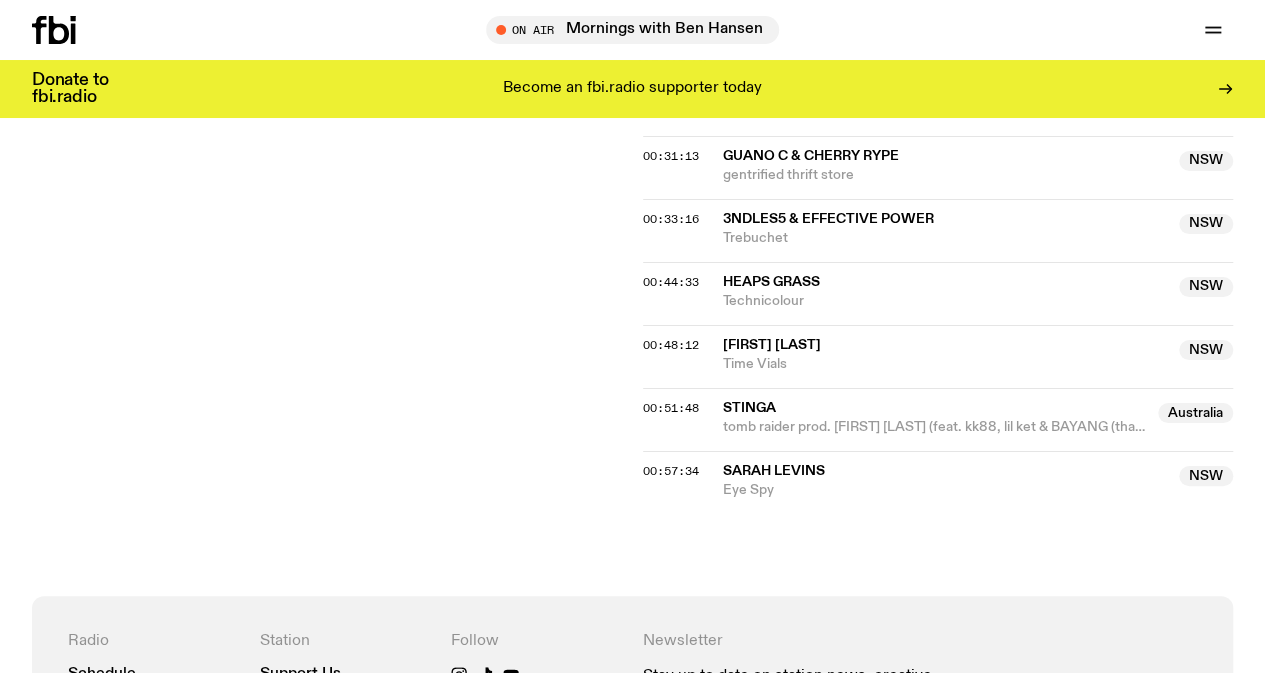 scroll, scrollTop: 1040, scrollLeft: 0, axis: vertical 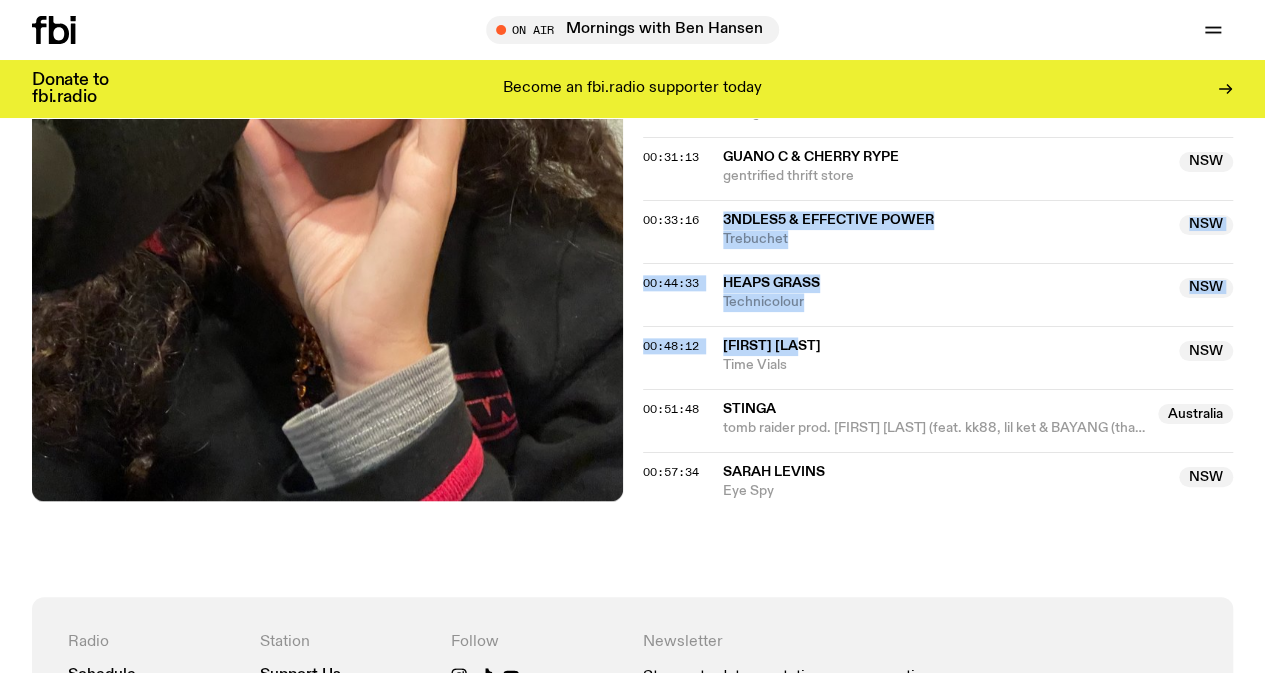 drag, startPoint x: 720, startPoint y: 343, endPoint x: 918, endPoint y: 481, distance: 241.34622 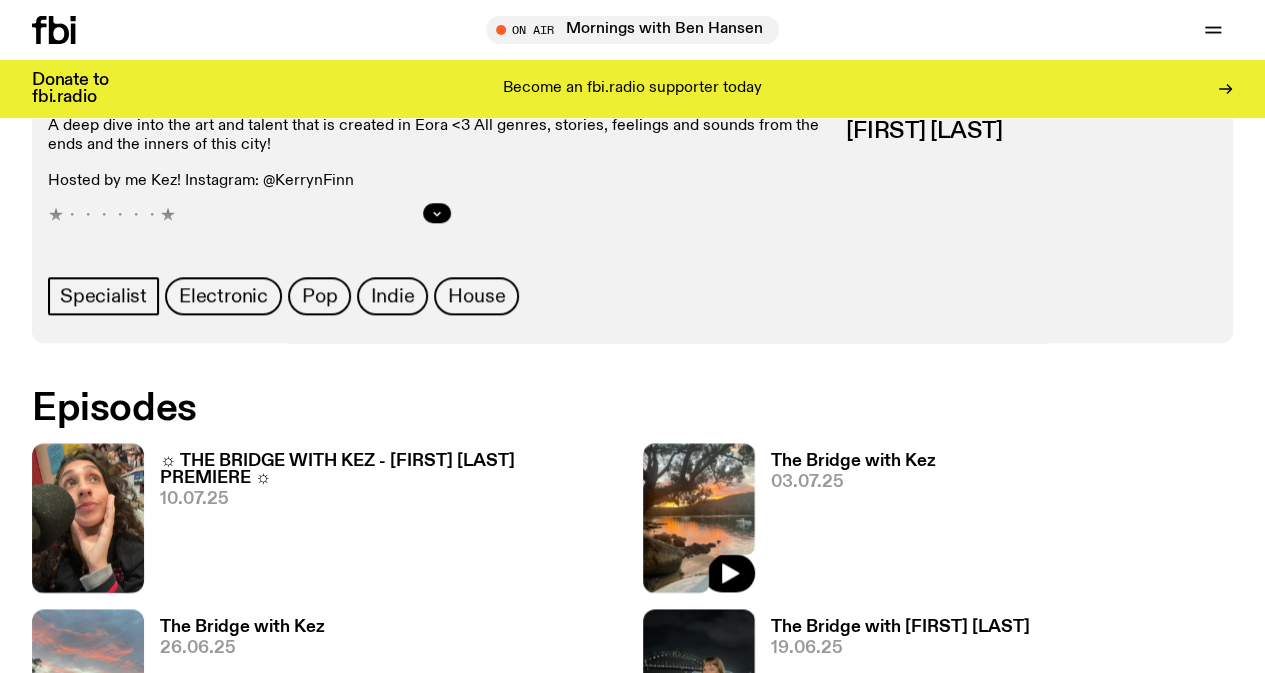 scroll, scrollTop: 800, scrollLeft: 0, axis: vertical 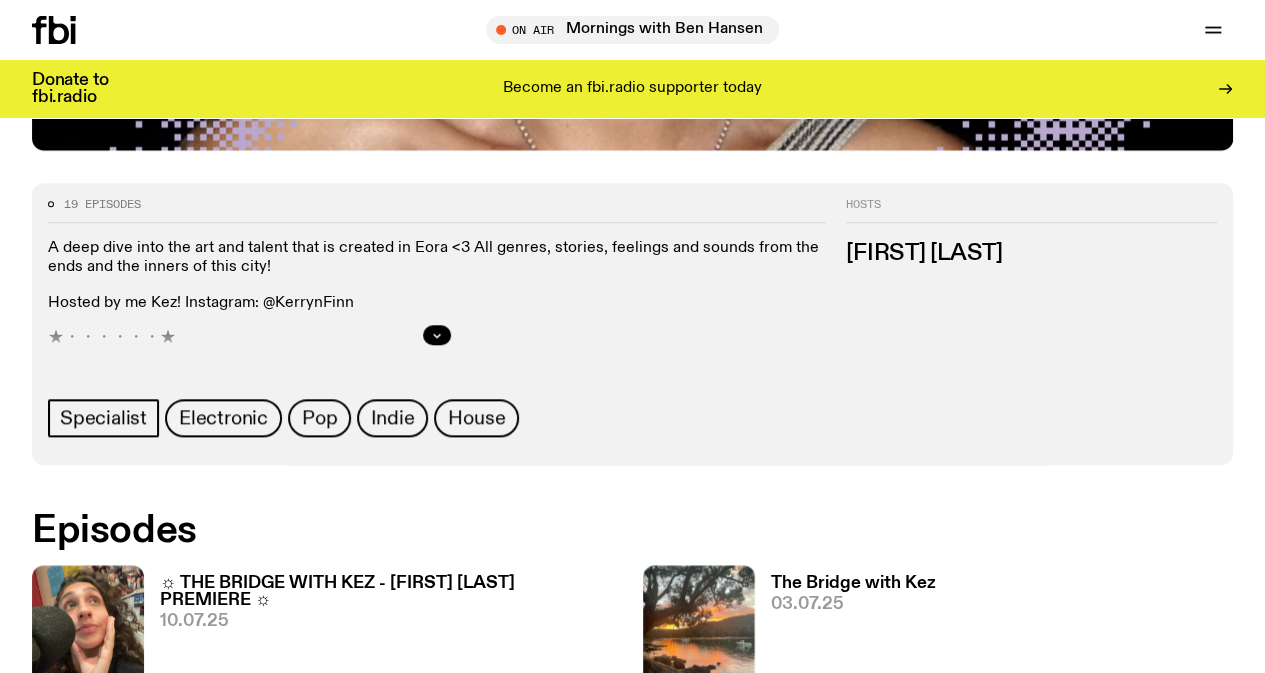 click on "The Bridge with Kez 03.07.25" at bounding box center (845, 639) 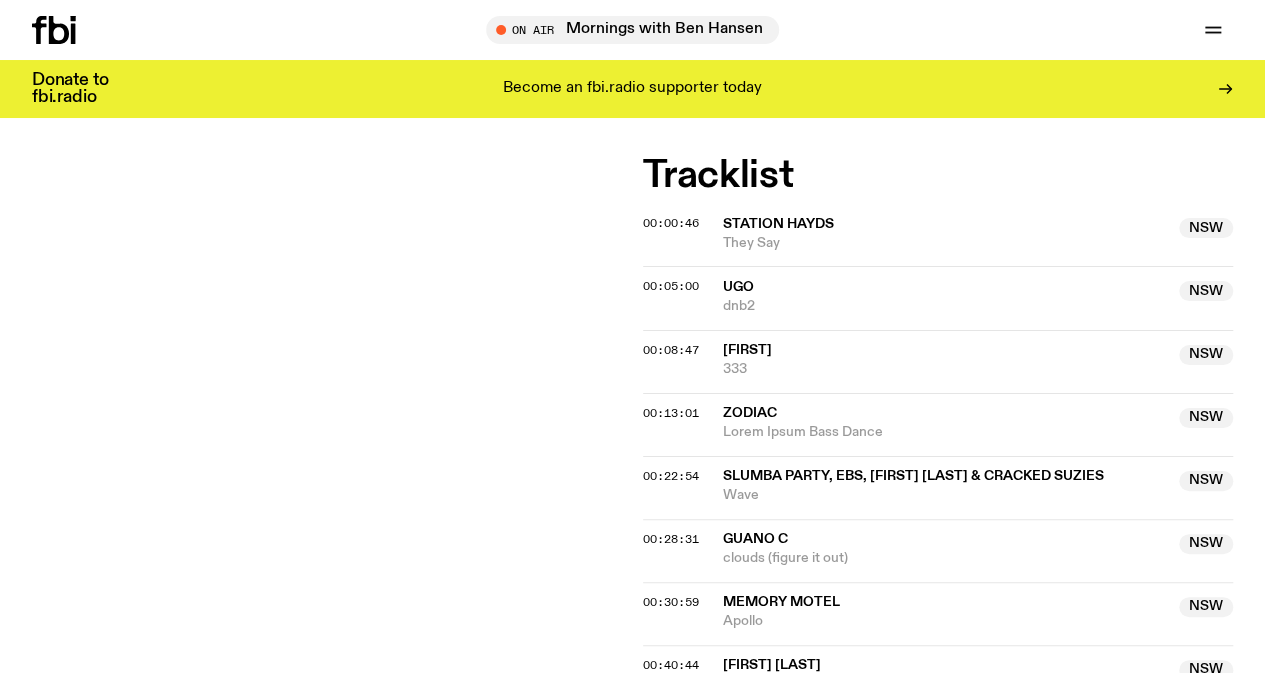 scroll, scrollTop: 305, scrollLeft: 0, axis: vertical 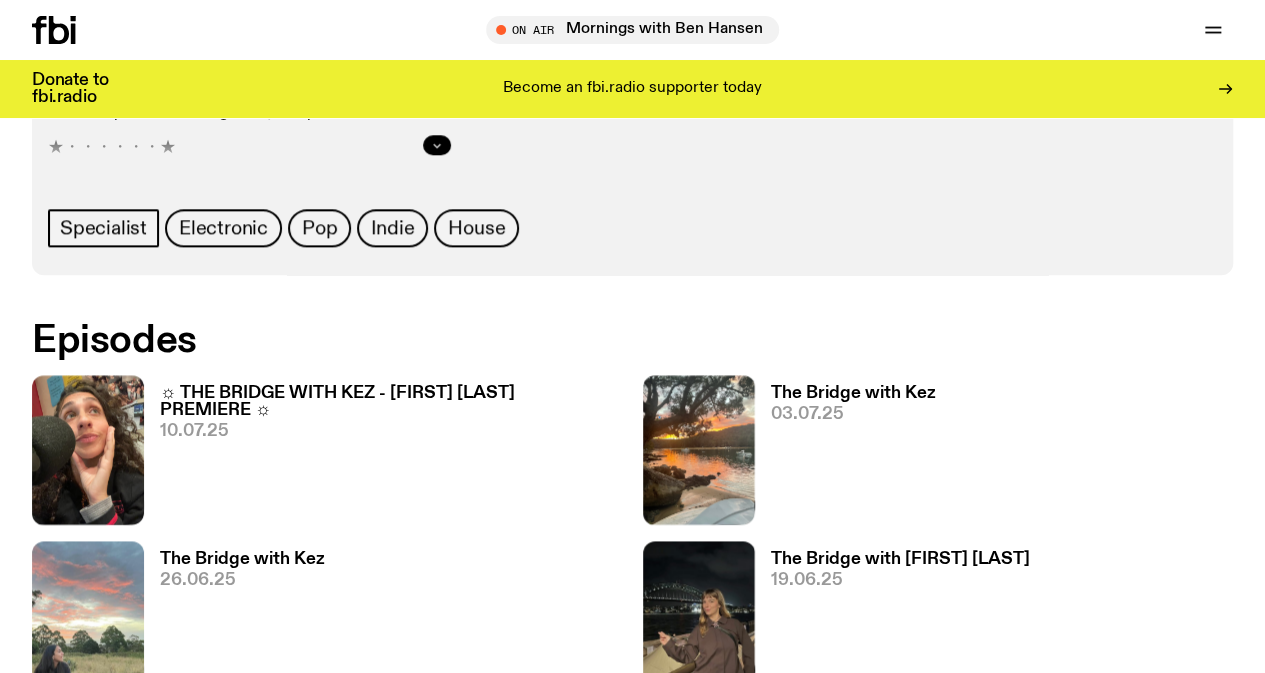 click 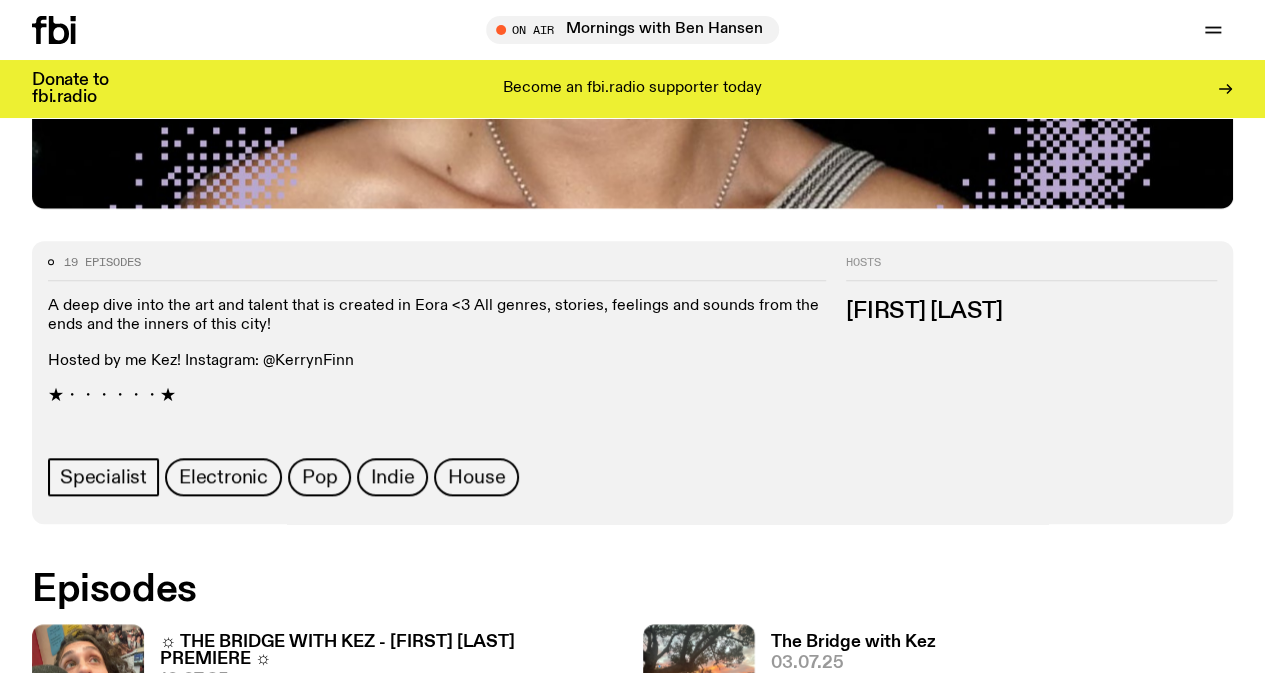 scroll, scrollTop: 906, scrollLeft: 0, axis: vertical 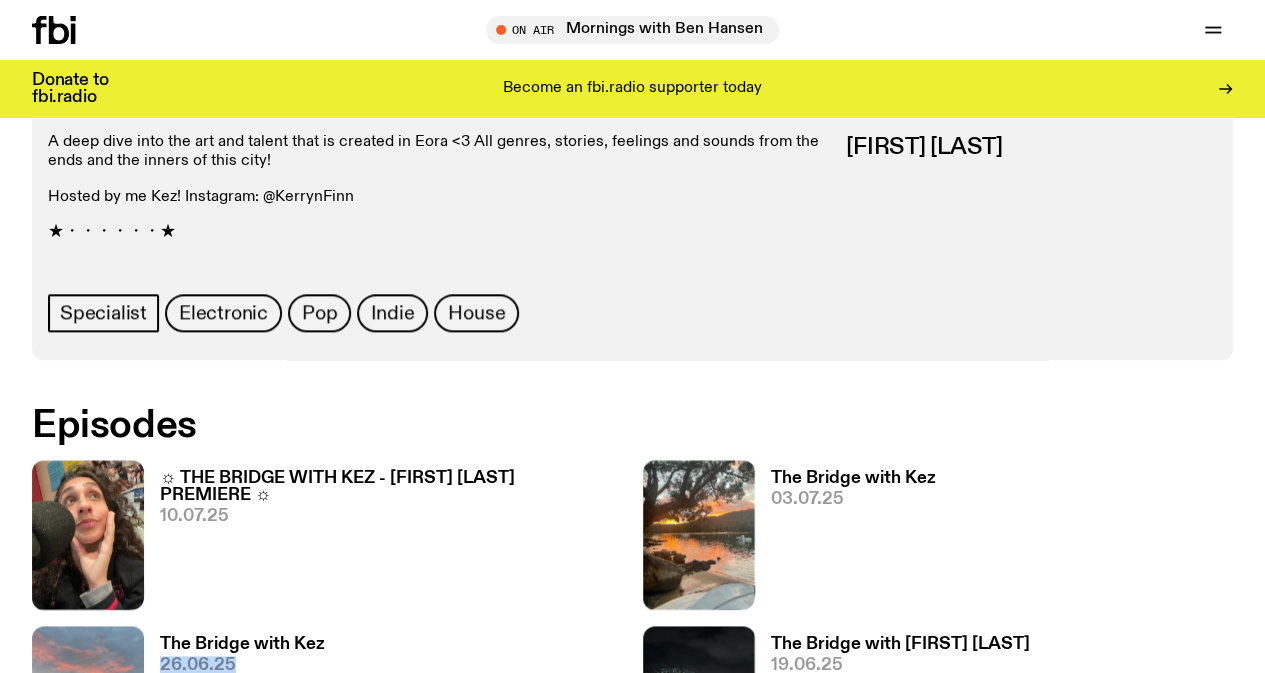 drag, startPoint x: 393, startPoint y: 418, endPoint x: 322, endPoint y: 304, distance: 134.3019 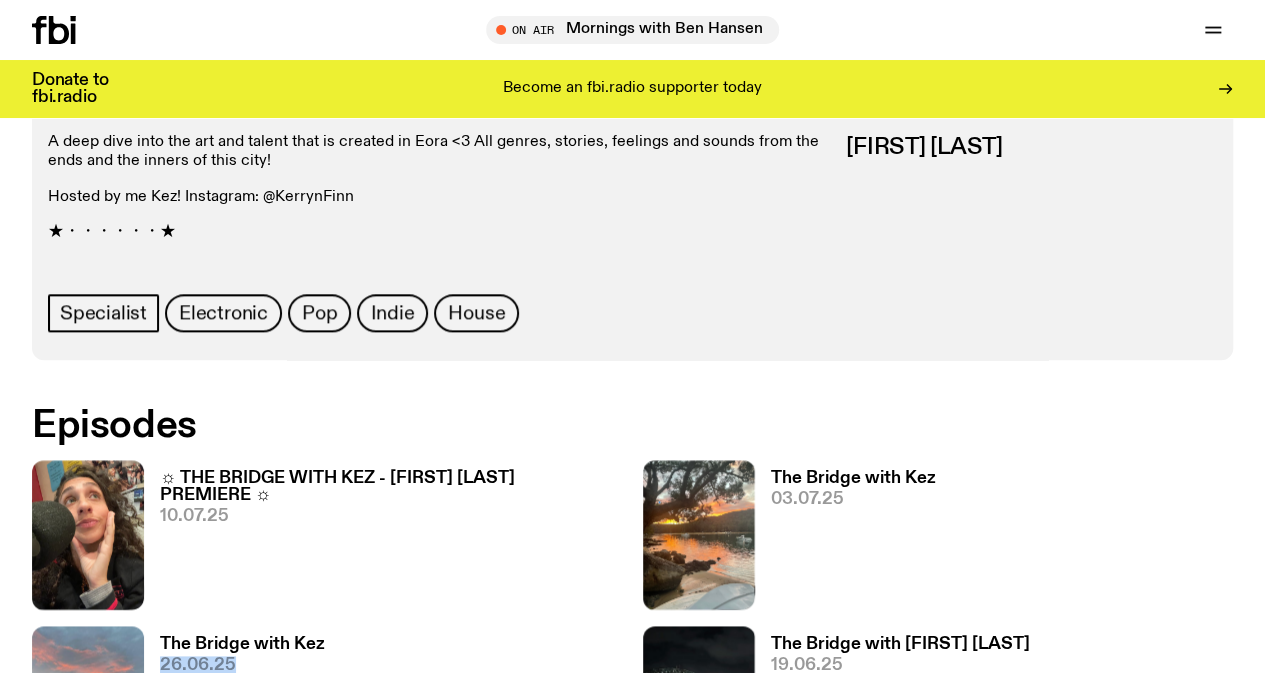 click on "The Bridge with Kez" at bounding box center (242, 809) 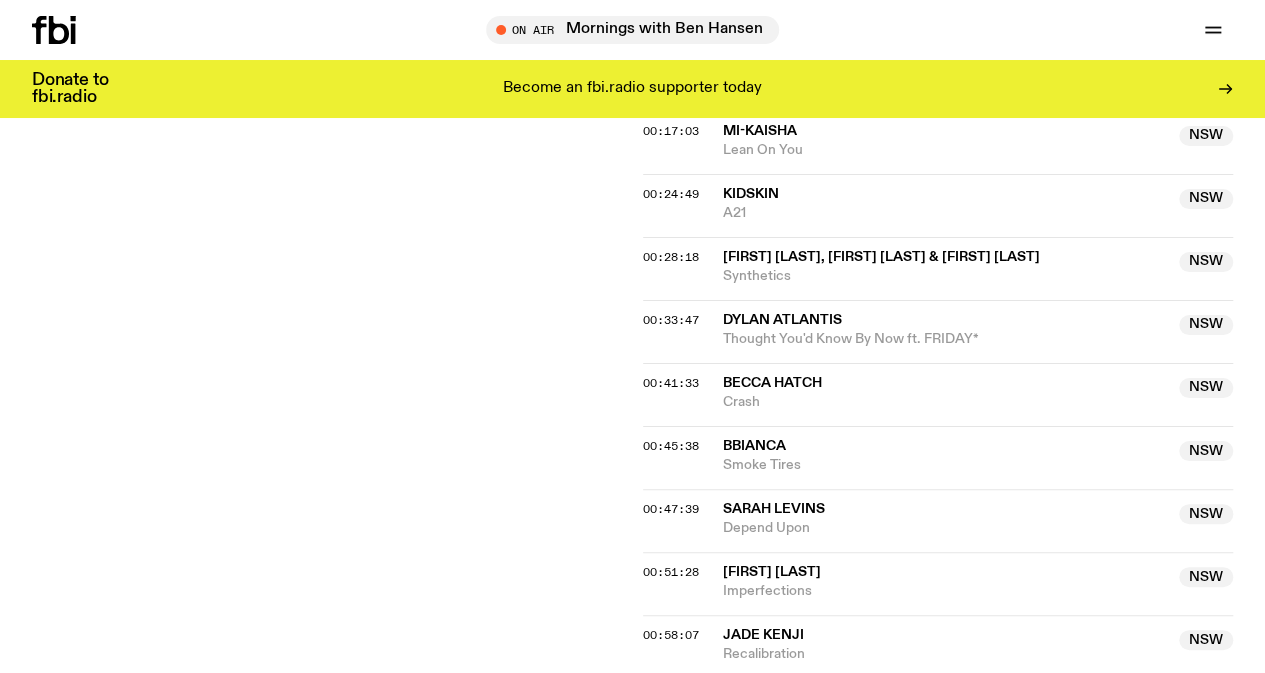 scroll, scrollTop: 855, scrollLeft: 0, axis: vertical 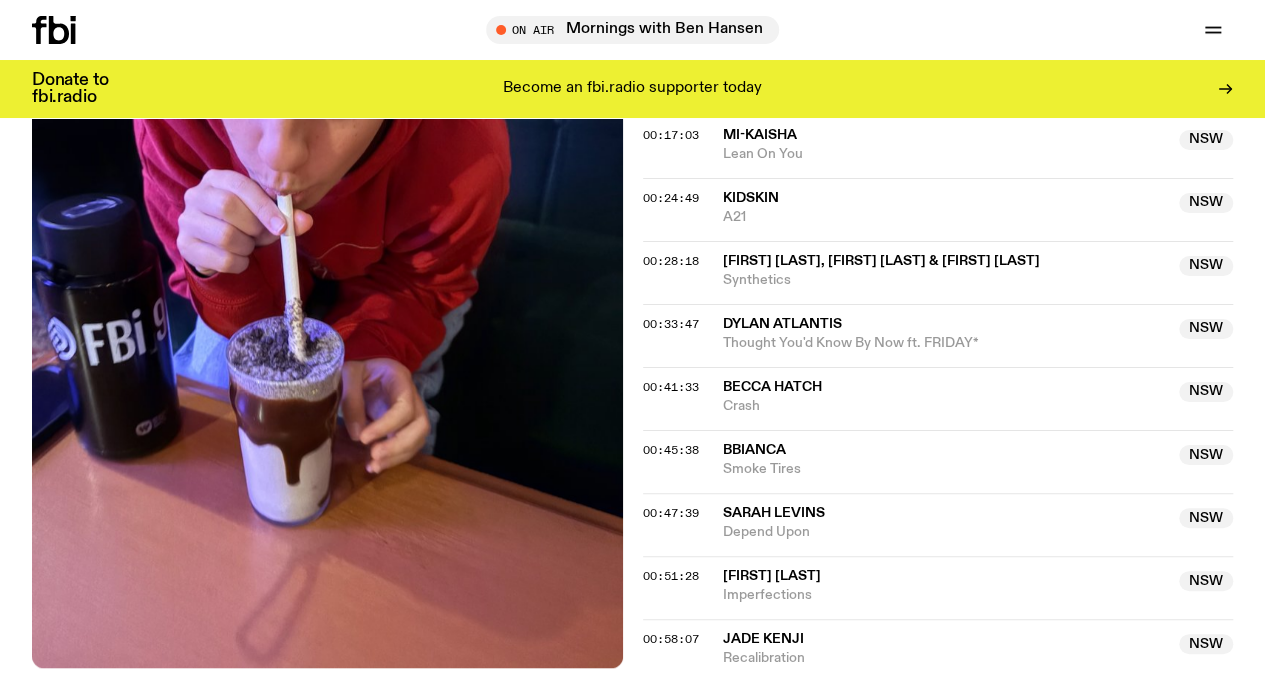 click on "BBIANCA" at bounding box center (945, 450) 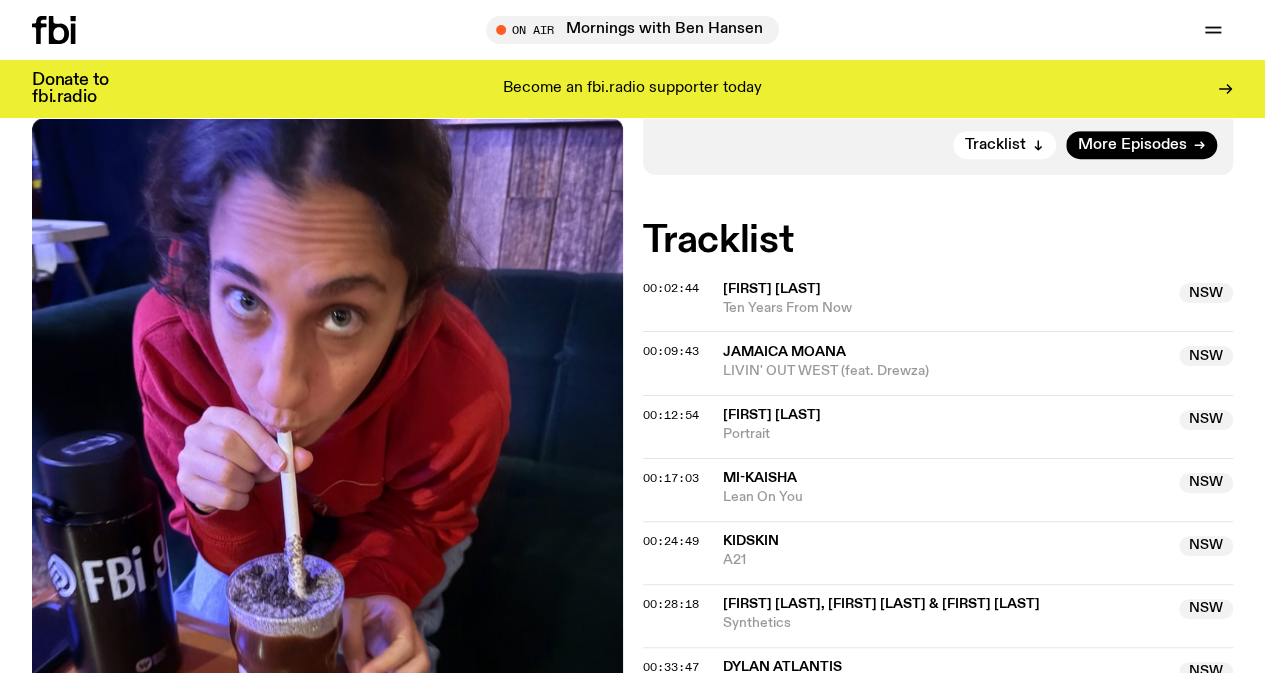 scroll, scrollTop: 662, scrollLeft: 0, axis: vertical 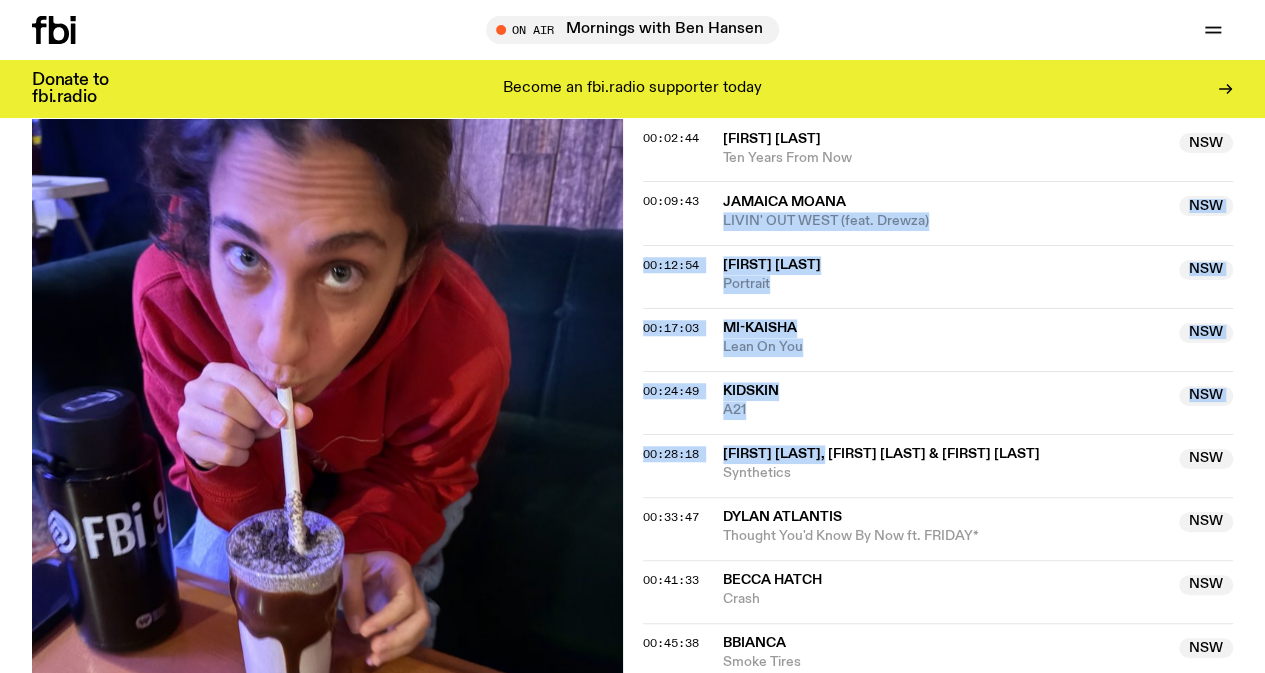 drag, startPoint x: 878, startPoint y: 221, endPoint x: 846, endPoint y: 483, distance: 263.94696 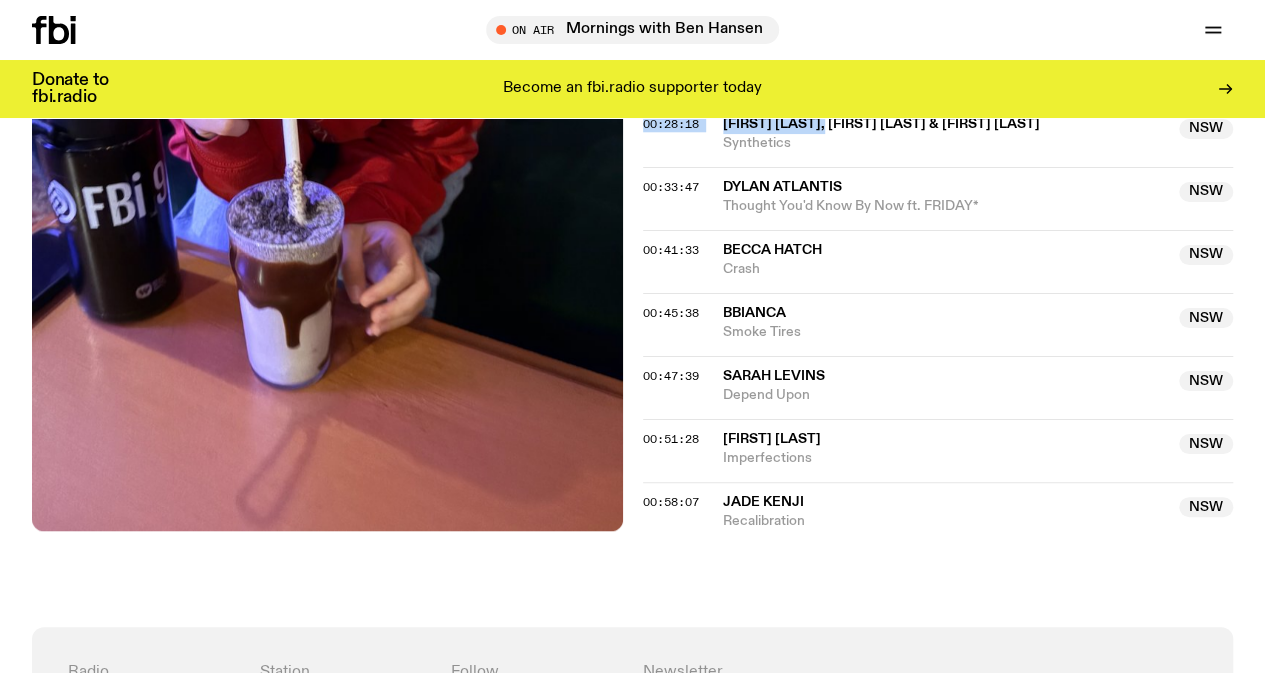 scroll, scrollTop: 995, scrollLeft: 0, axis: vertical 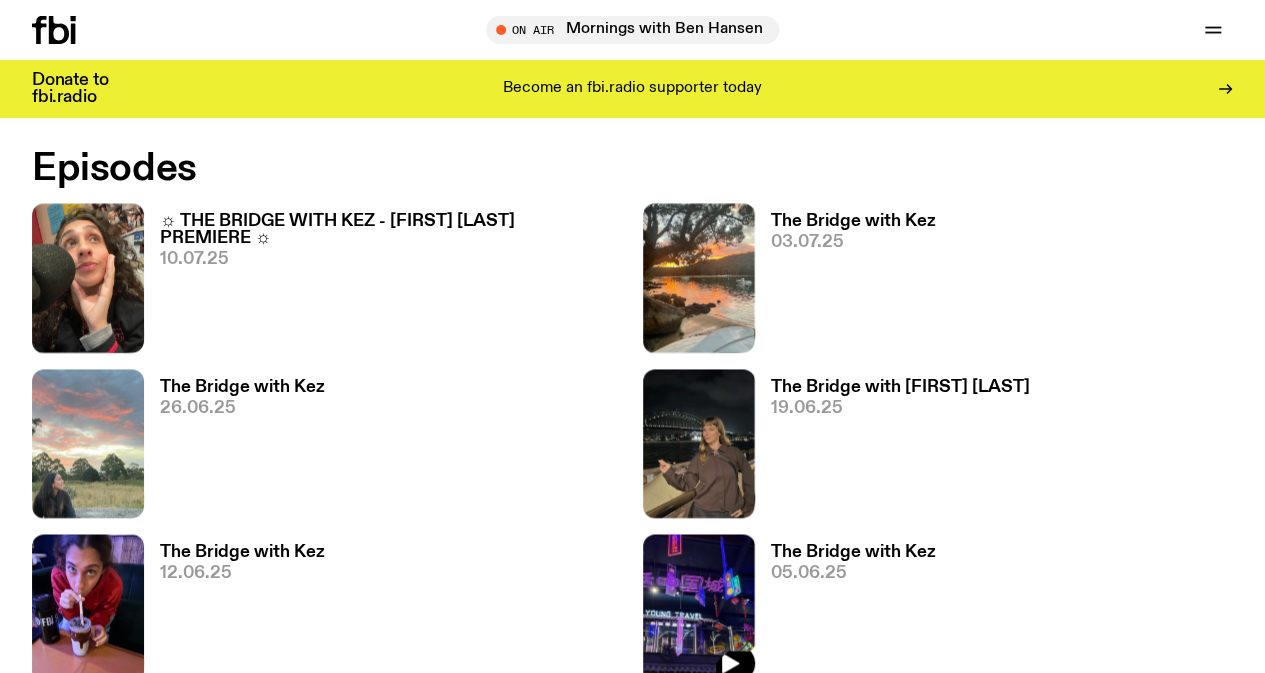 click 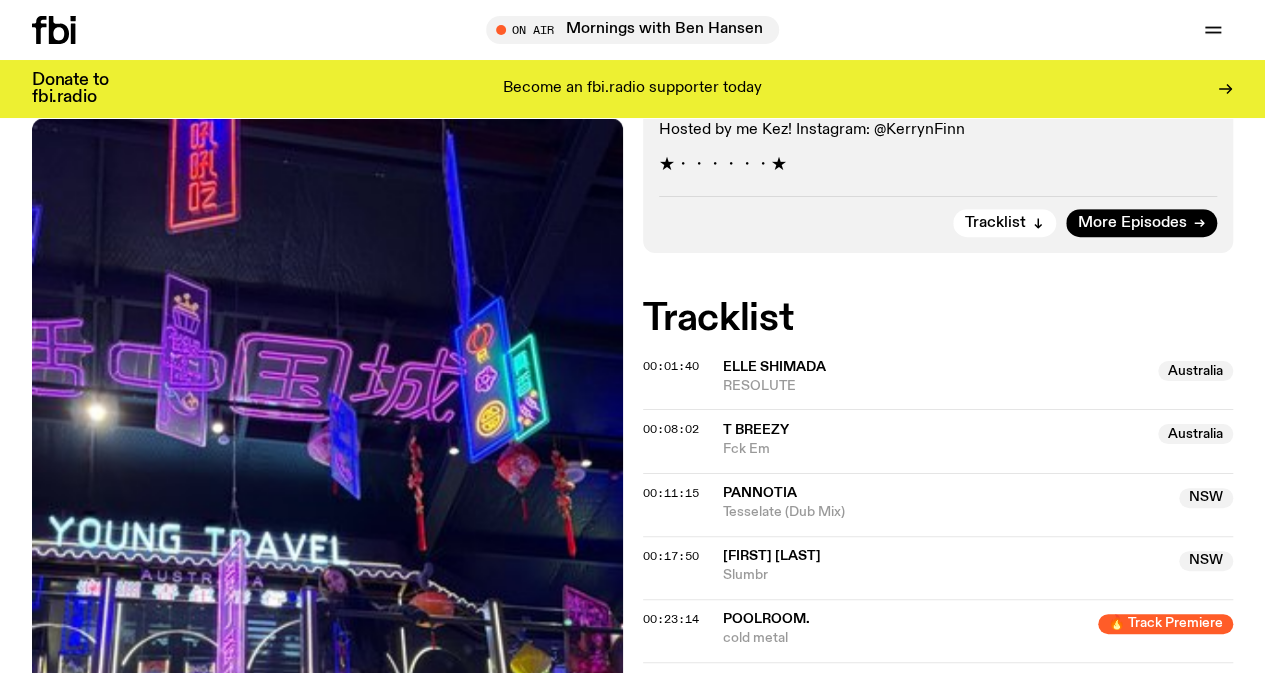scroll, scrollTop: 673, scrollLeft: 0, axis: vertical 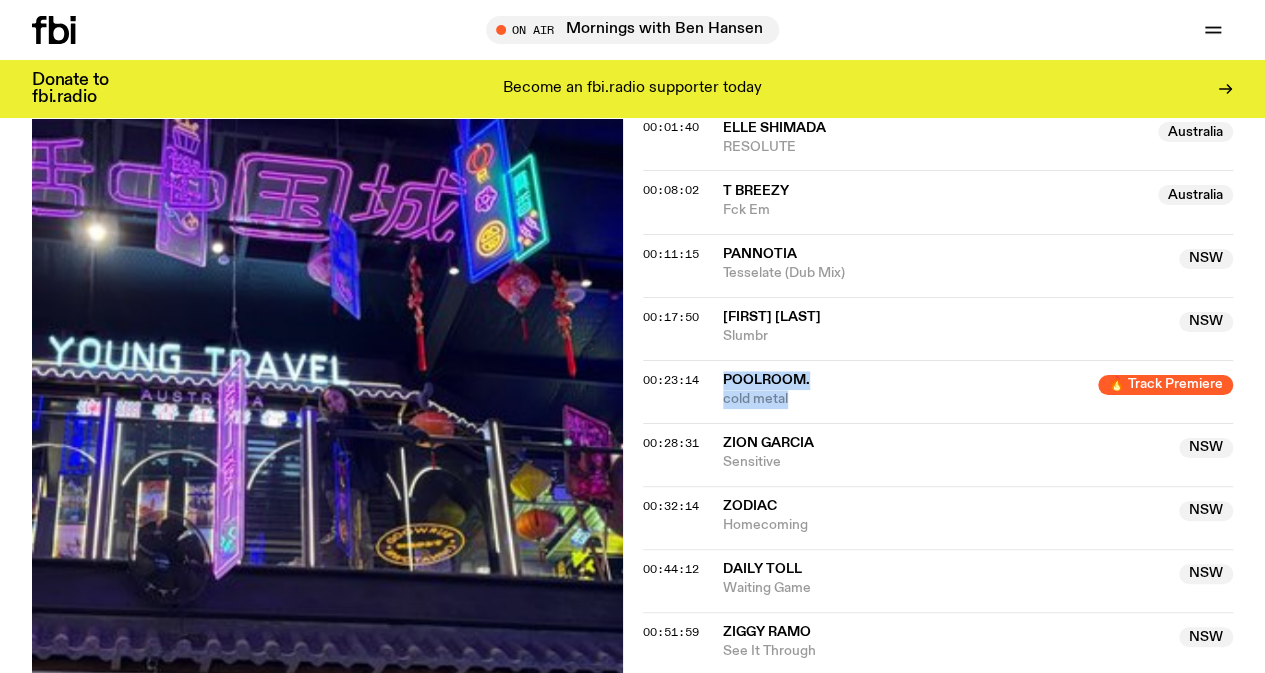 drag, startPoint x: 1012, startPoint y: 438, endPoint x: 726, endPoint y: 403, distance: 288.13364 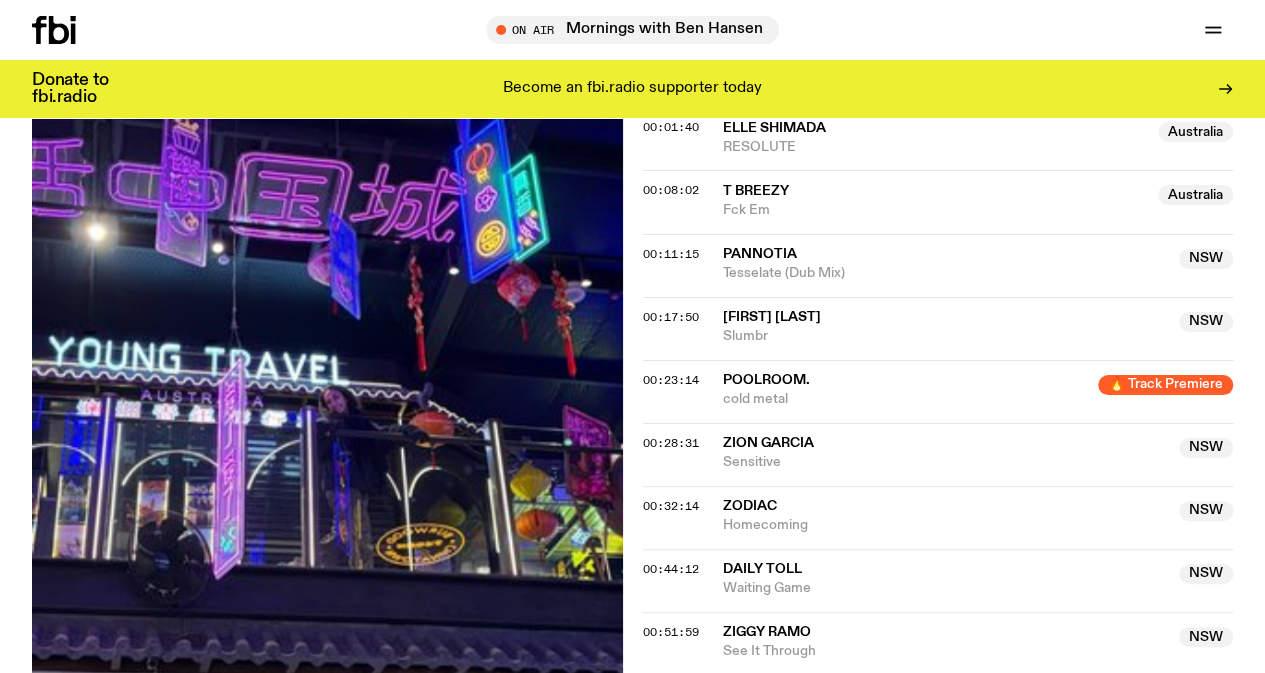click on "Aired on 05.06.25 , 8:00pm Specialist A deep dive into the art and talent that is created in Eora <3 All genres, stories, feelings and sounds from the ends and the inners of this city! Hosted by me Kez! Instagram: @[FIRST][LAST] ★・・・・・・★ Tracklist More Episodes Tracklist 00:01:40 [FIRST] [LAST] Australia RESOLUTE Australia 00:08:02 [FIRST] [LAST] Australia Fck Em Australia 00:11:15 [FIRST] [LAST] NSW Tesselate (Dub Mix) NSW 00:17:50 [FIRST] [LAST] NSW Slumbr NSW 00:23:14 Poolroom. 🔥 Track Premiere cold metal 🔥 Track Premiere 00:28:31 [FIRST] [LAST] NSW Sensitive NSW 00:32:14 [FIRST] [LAST] NSW Homecoming NSW 00:44:12 [FIRST] [LAST] NSW Waiting Game NSW 00:51:59 [FIRST] [LAST] NSW See It Through NSW 00:54:28 [FIRST] [LAST] & [FIRST] [LAST] NSW WHAT DO NSW" 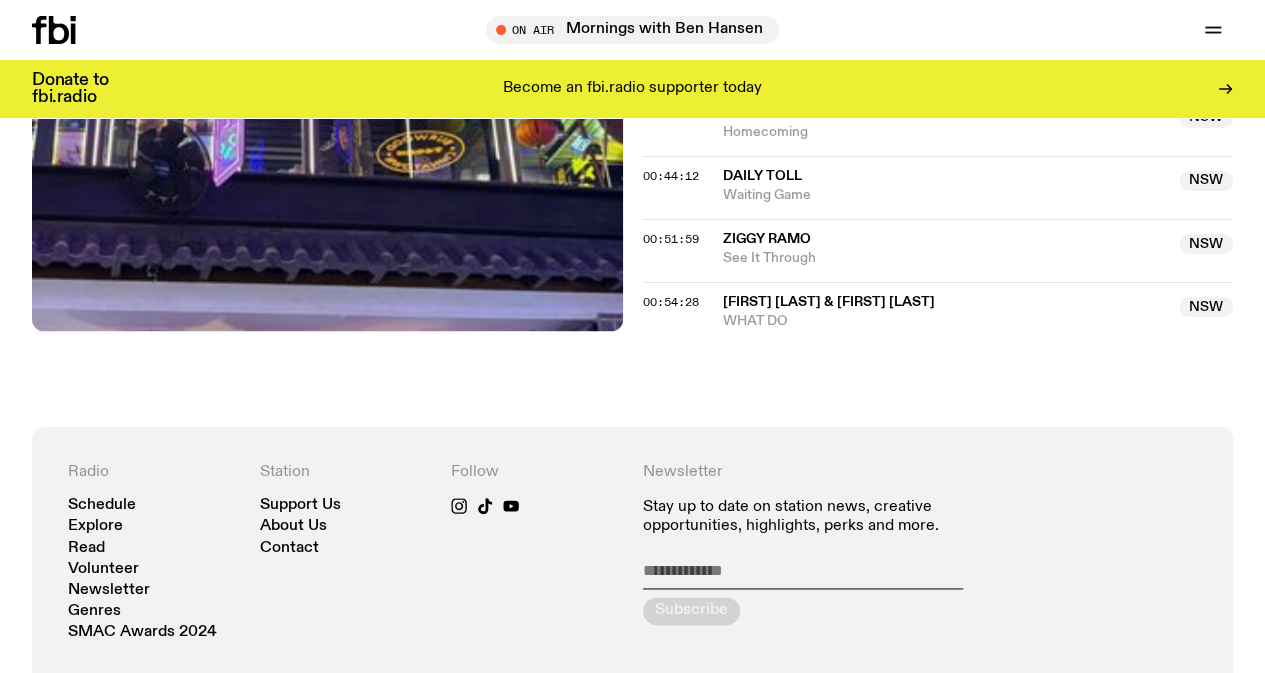scroll, scrollTop: 1081, scrollLeft: 0, axis: vertical 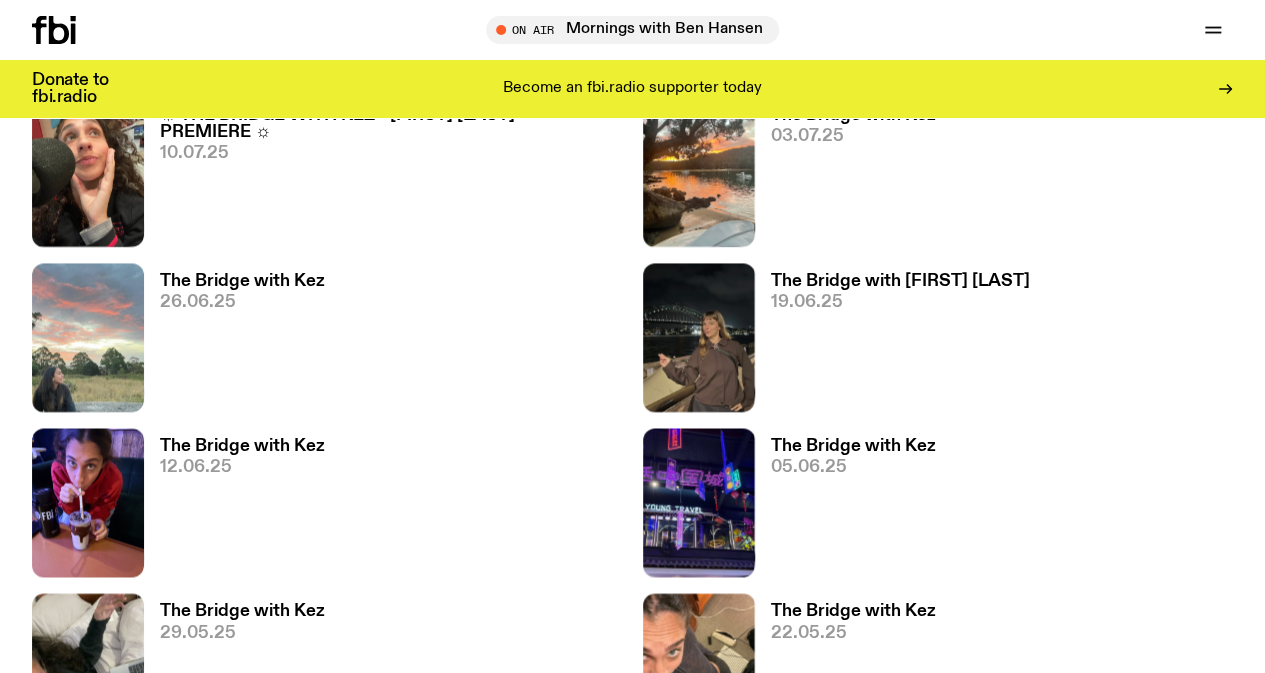 click on "The Bridge with Kez 29.05.25" at bounding box center (234, 672) 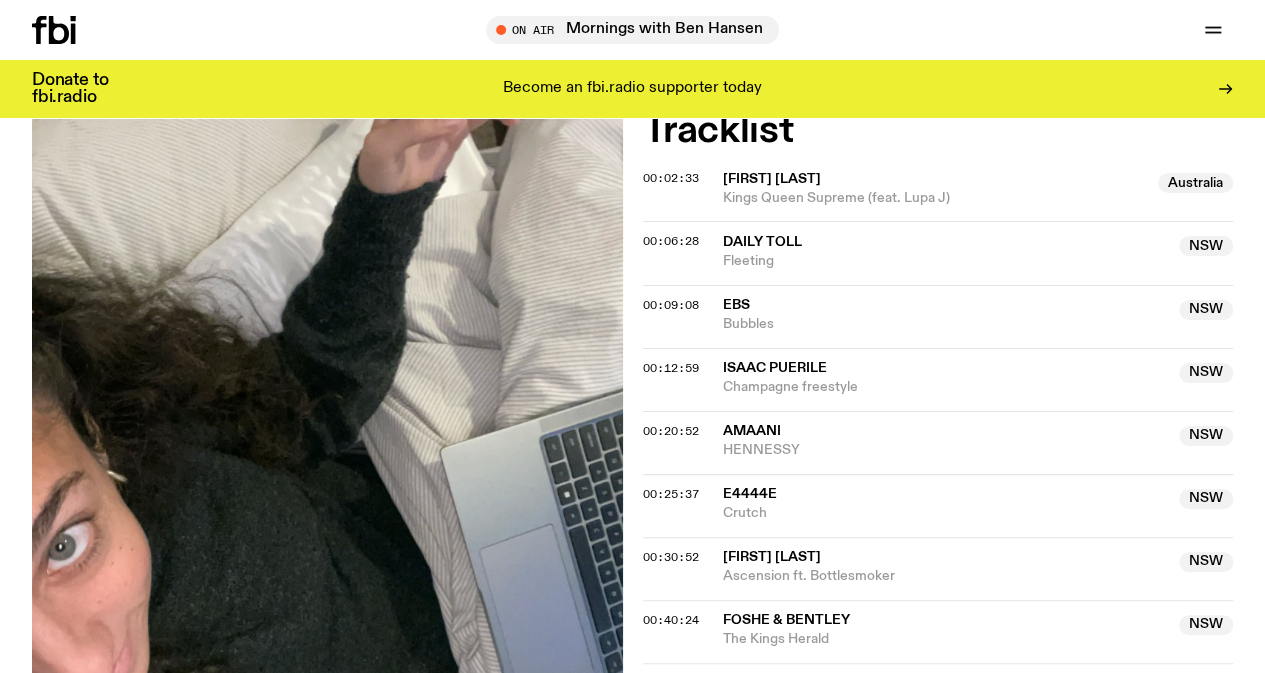 scroll, scrollTop: 621, scrollLeft: 0, axis: vertical 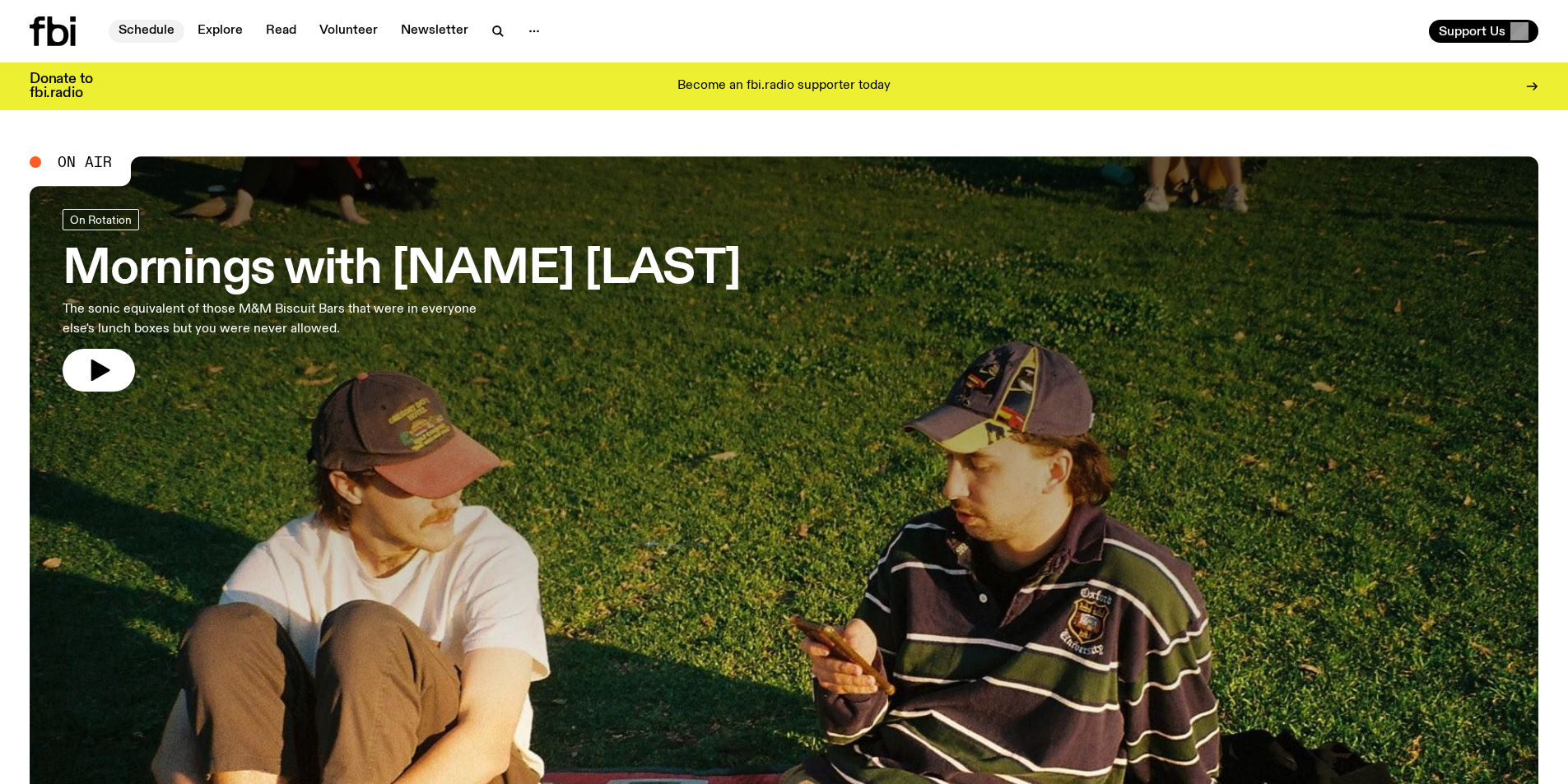click on "Schedule" at bounding box center [147, 31] 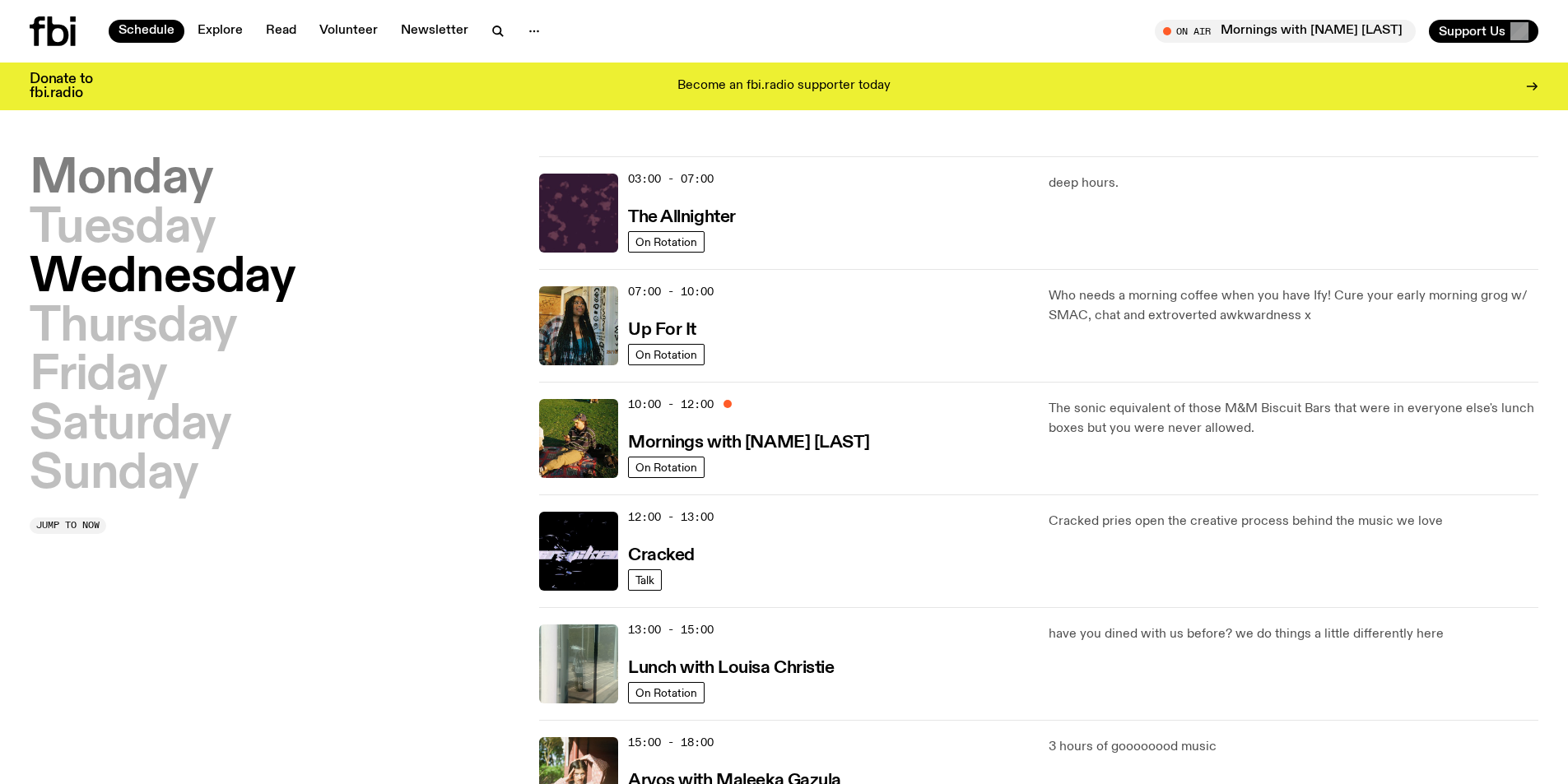 click on "Monday" at bounding box center (121, 179) 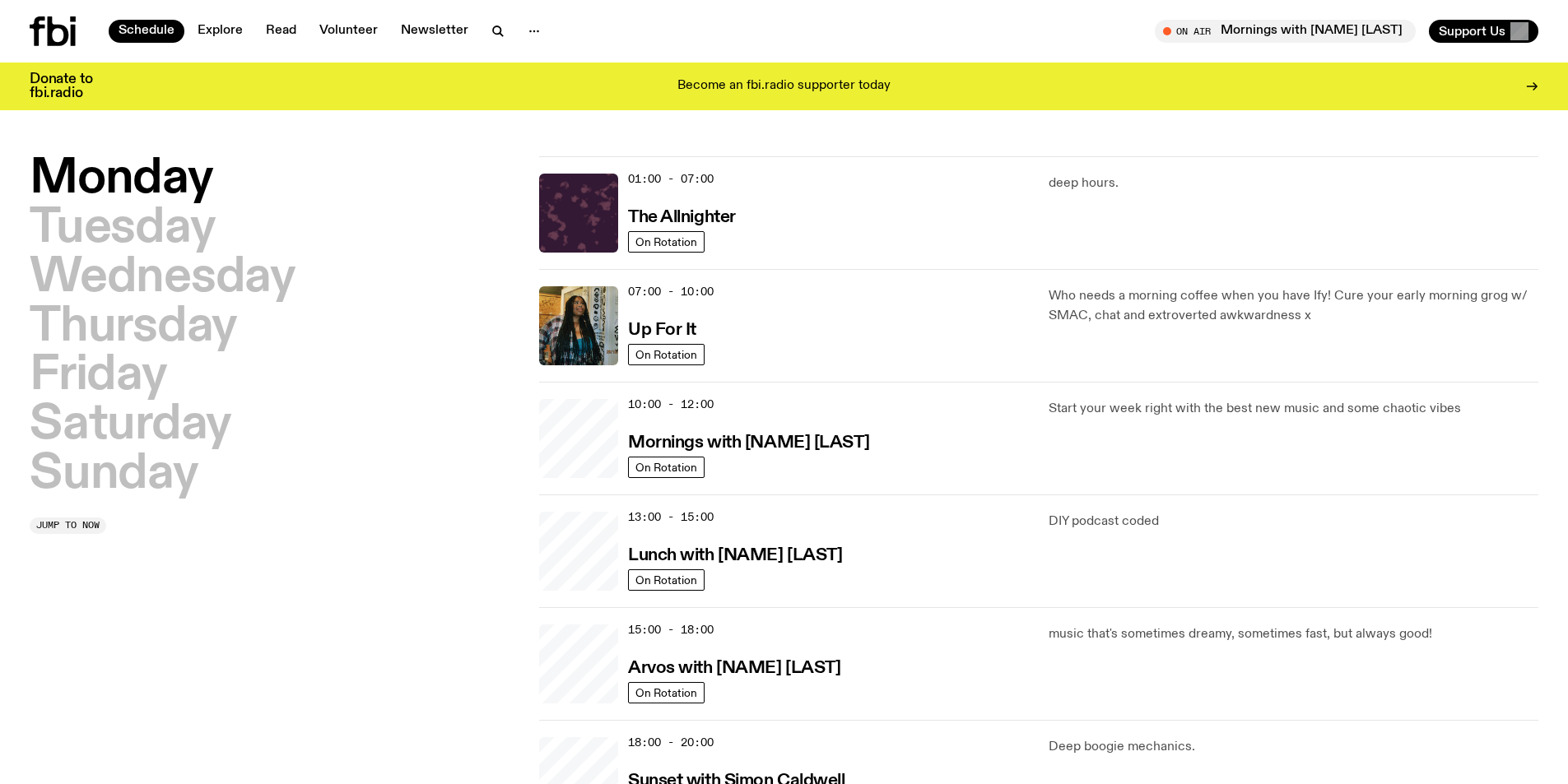 scroll, scrollTop: 46, scrollLeft: 0, axis: vertical 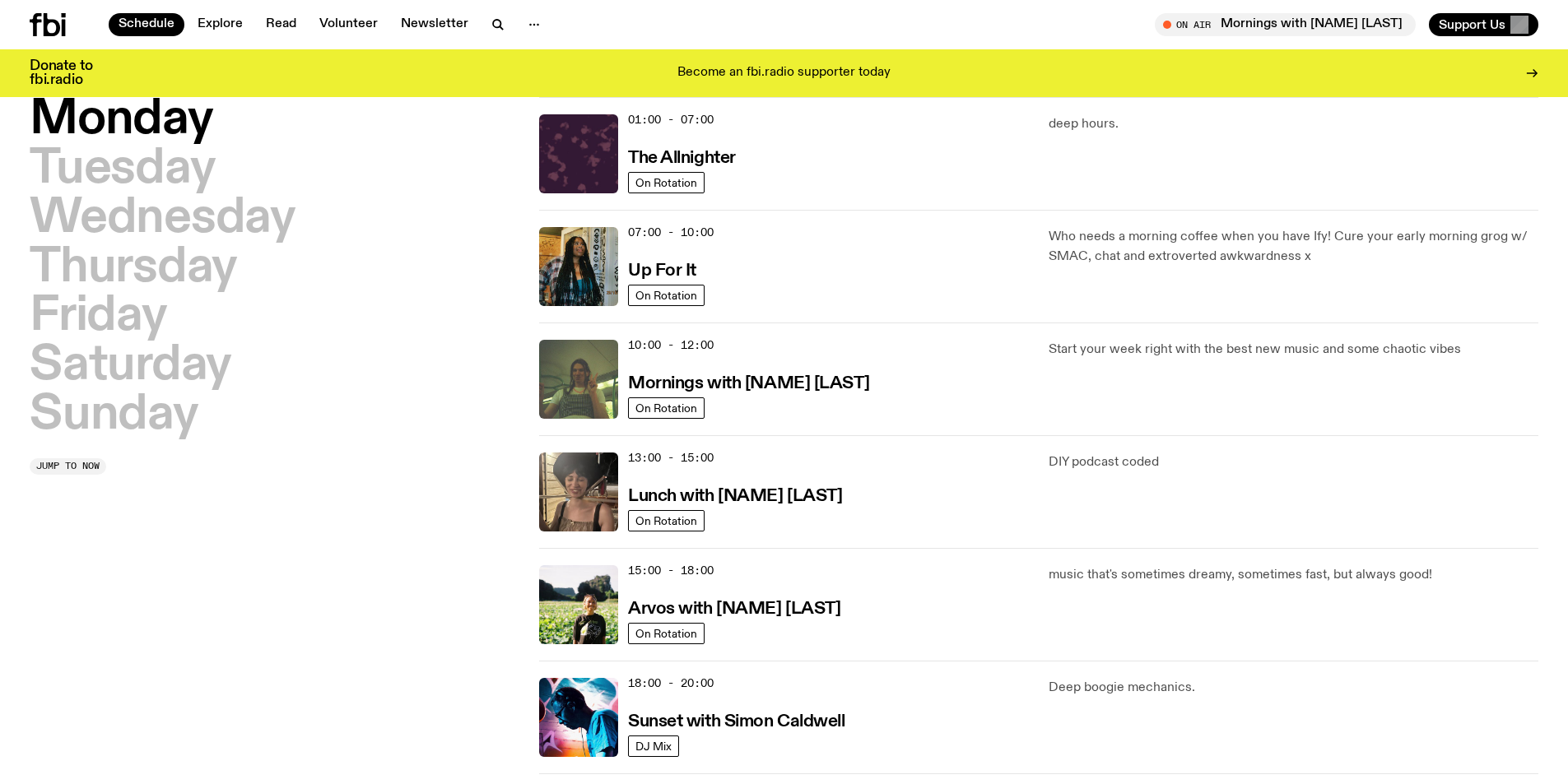 click on "Monday" at bounding box center (121, 120) 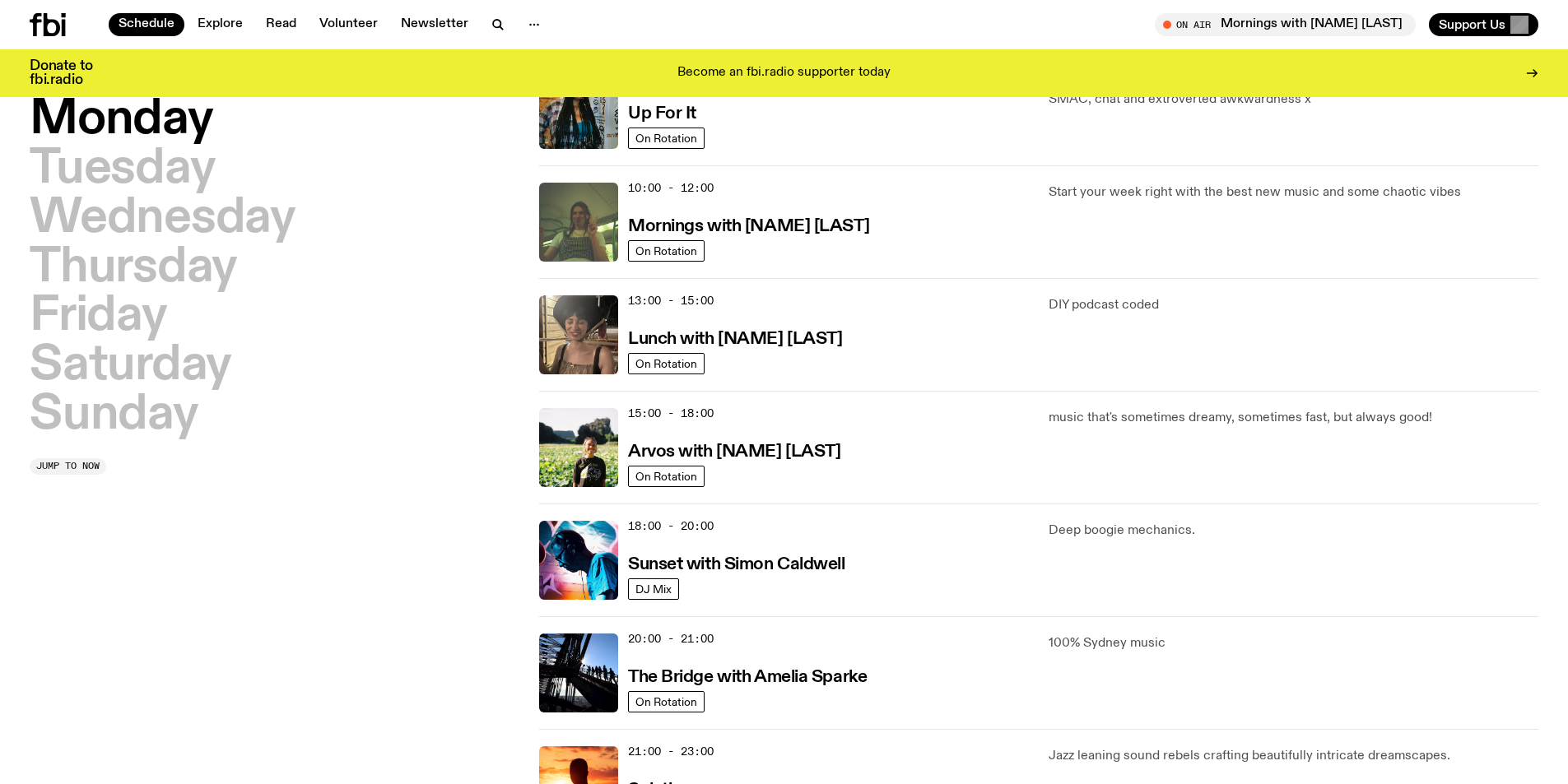 scroll, scrollTop: 0, scrollLeft: 0, axis: both 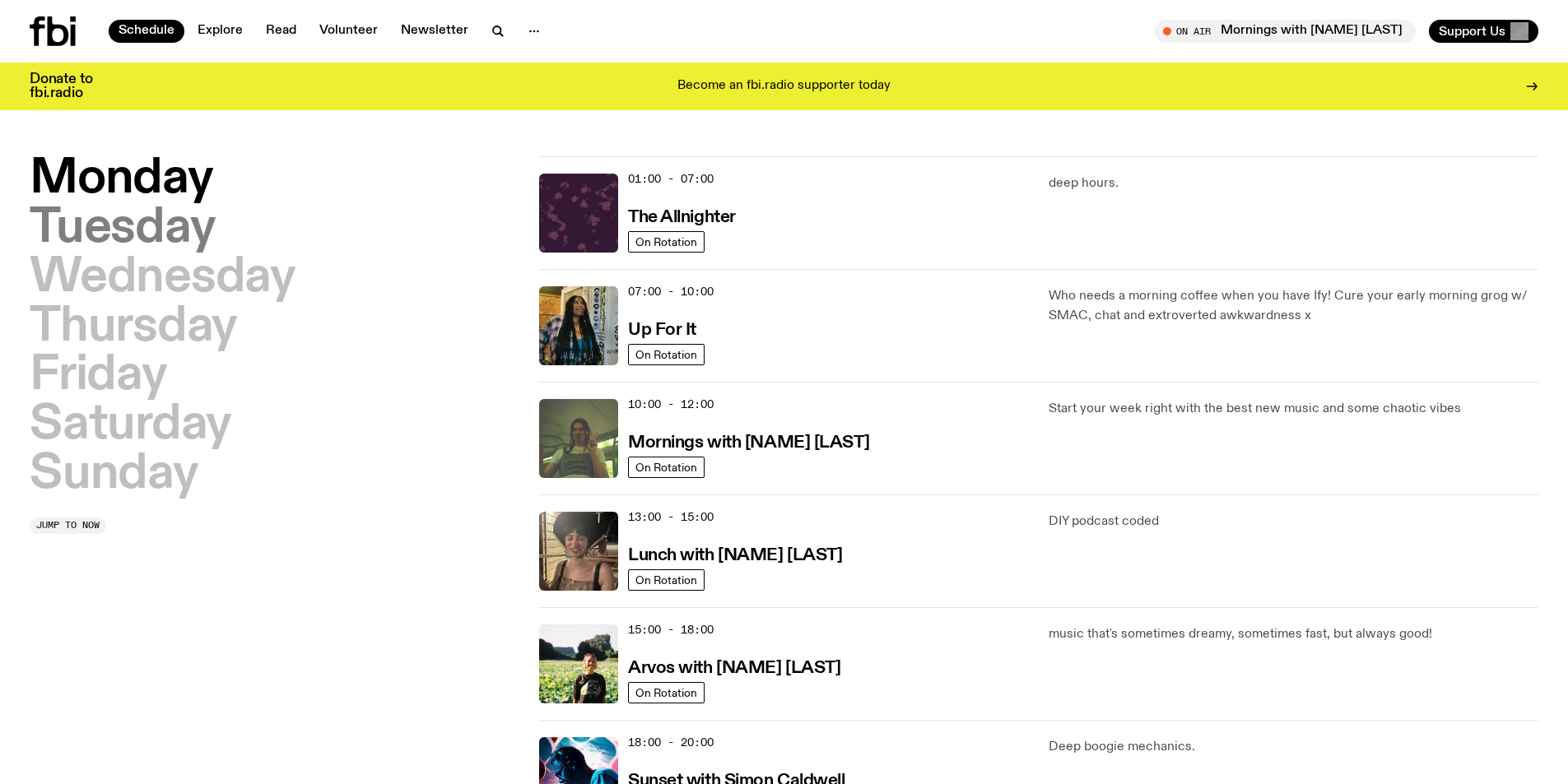 click on "Tuesday" at bounding box center [122, 229] 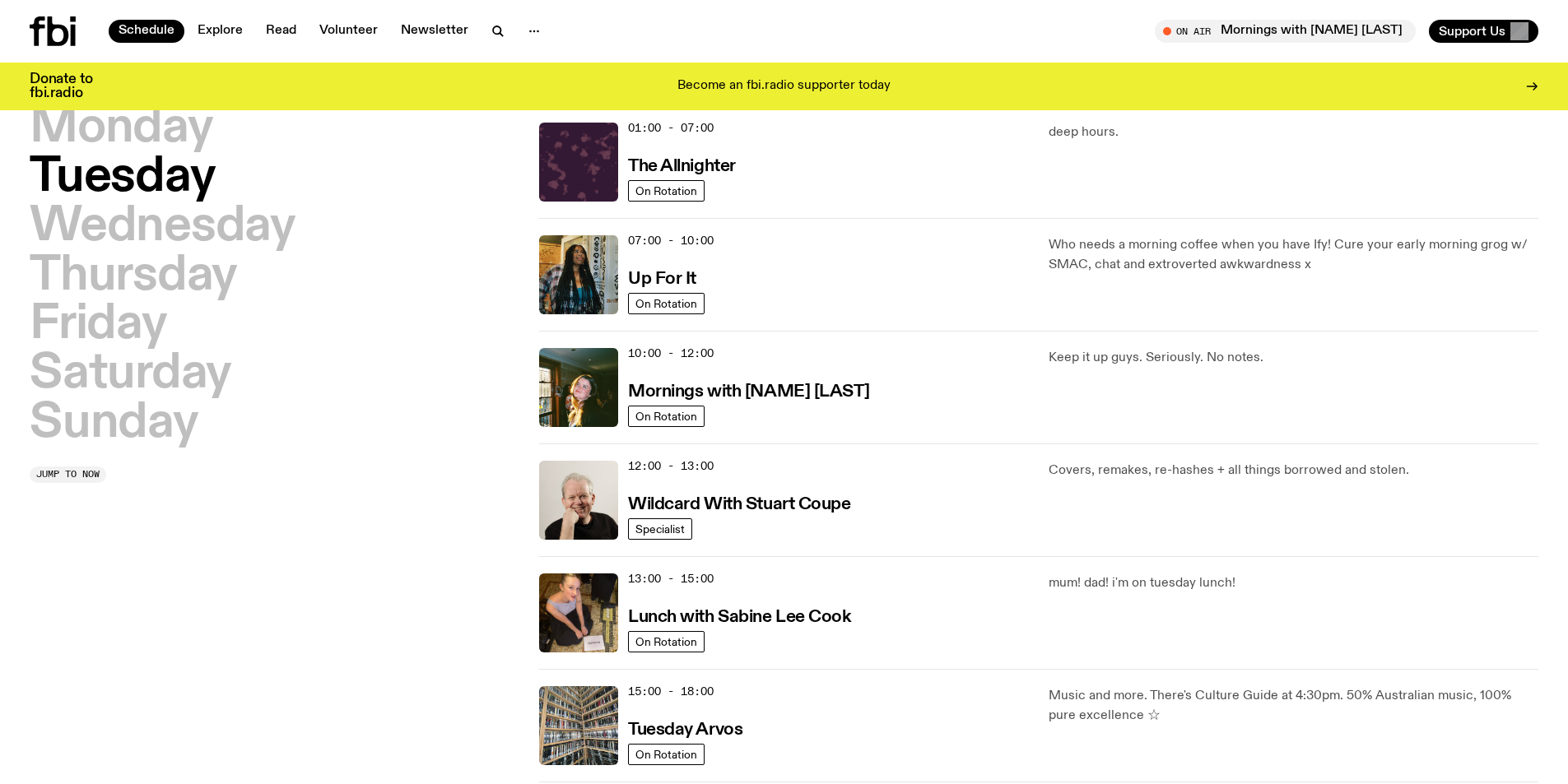 scroll, scrollTop: 0, scrollLeft: 0, axis: both 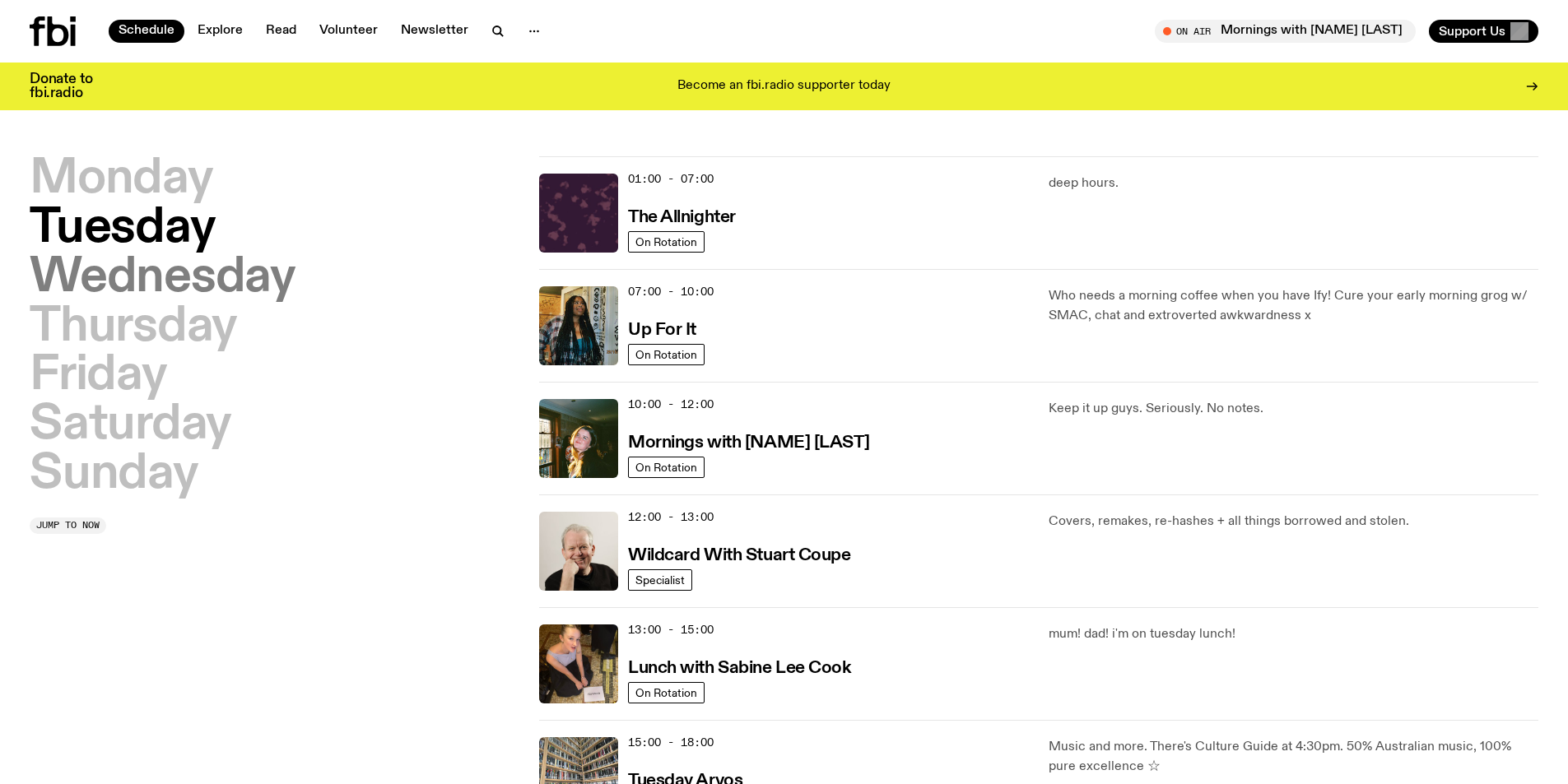 click on "Wednesday" at bounding box center [162, 278] 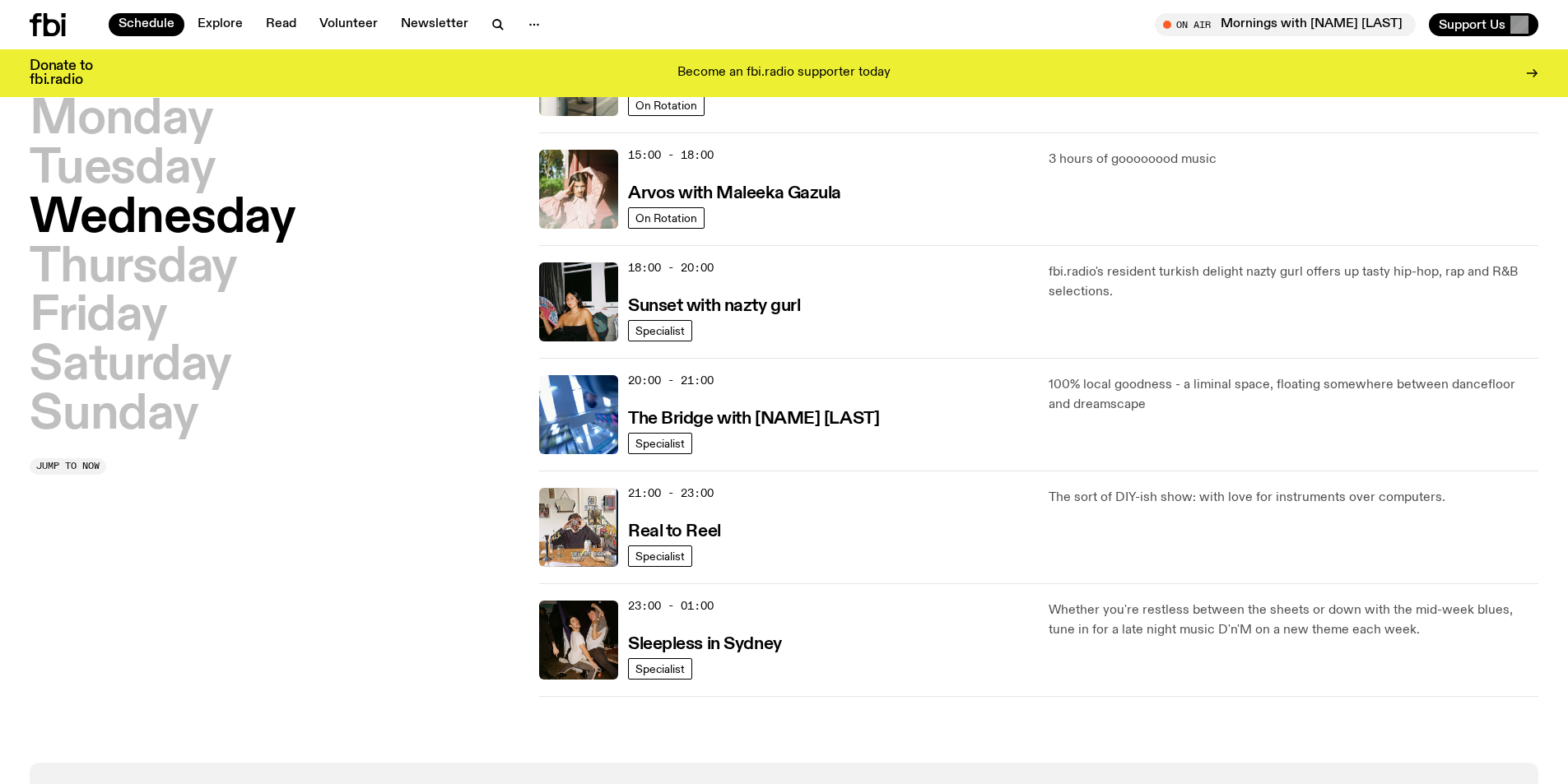scroll, scrollTop: 575, scrollLeft: 0, axis: vertical 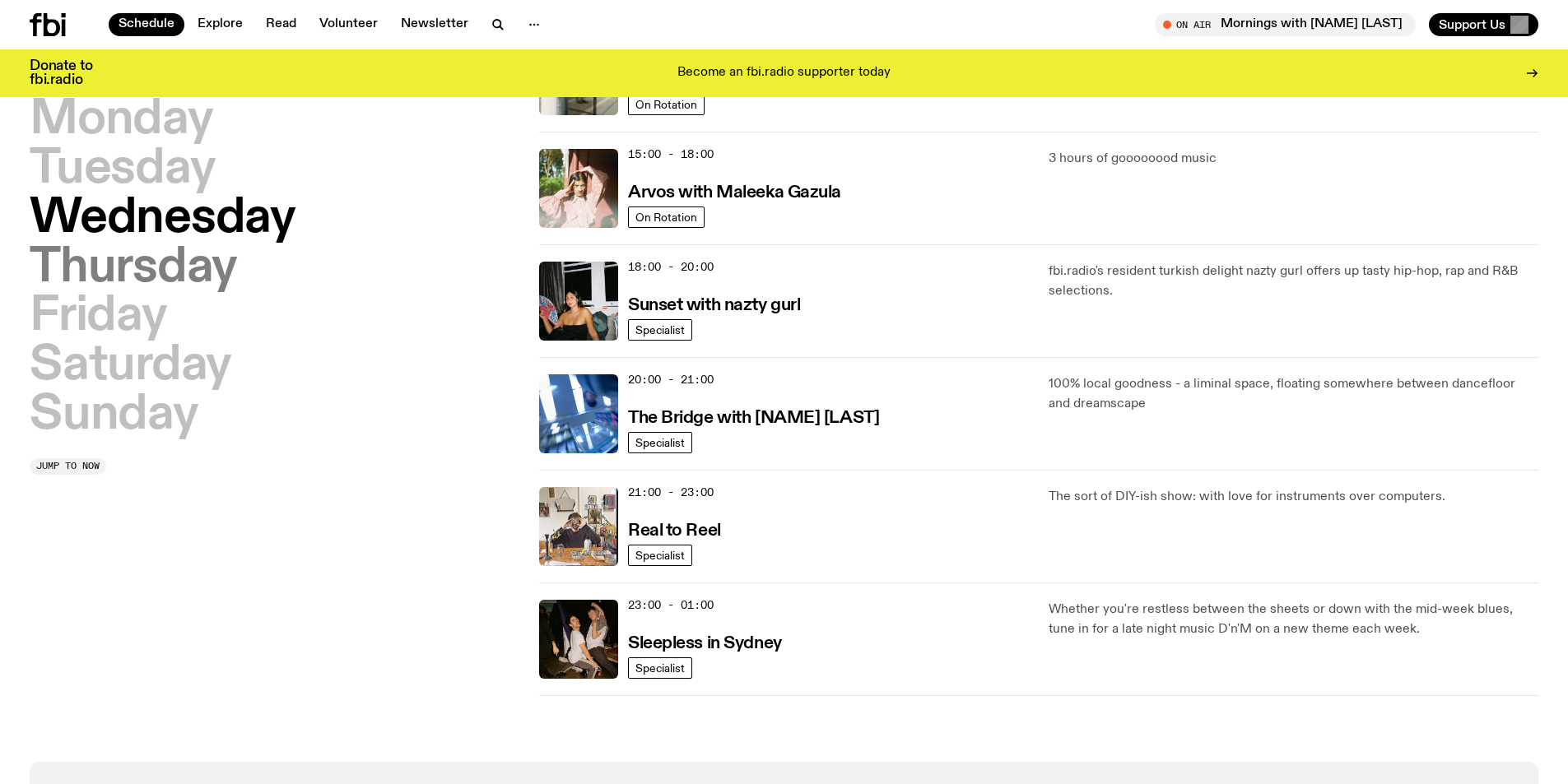 click on "Thursday" at bounding box center (133, 268) 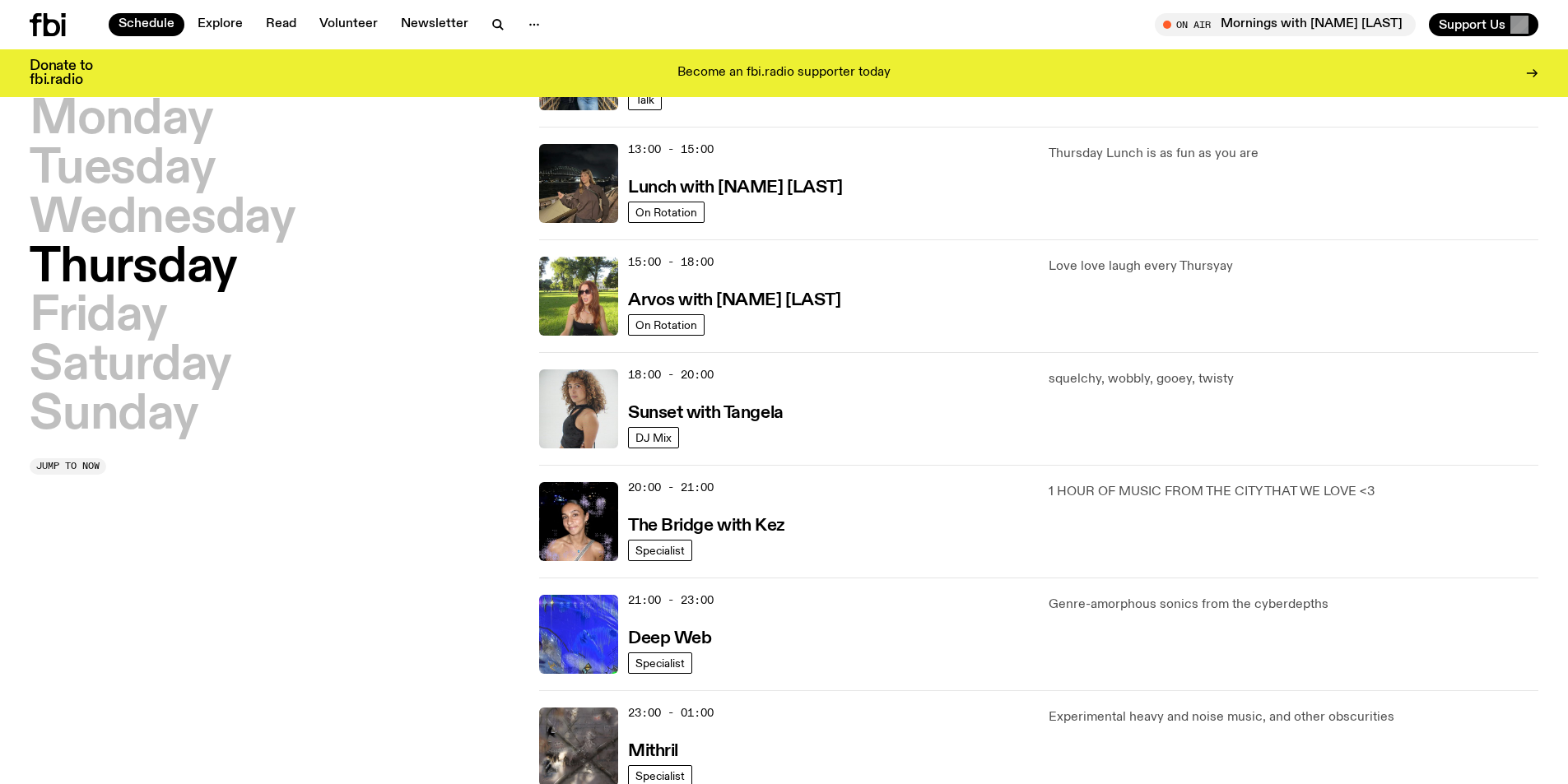 scroll, scrollTop: 709, scrollLeft: 0, axis: vertical 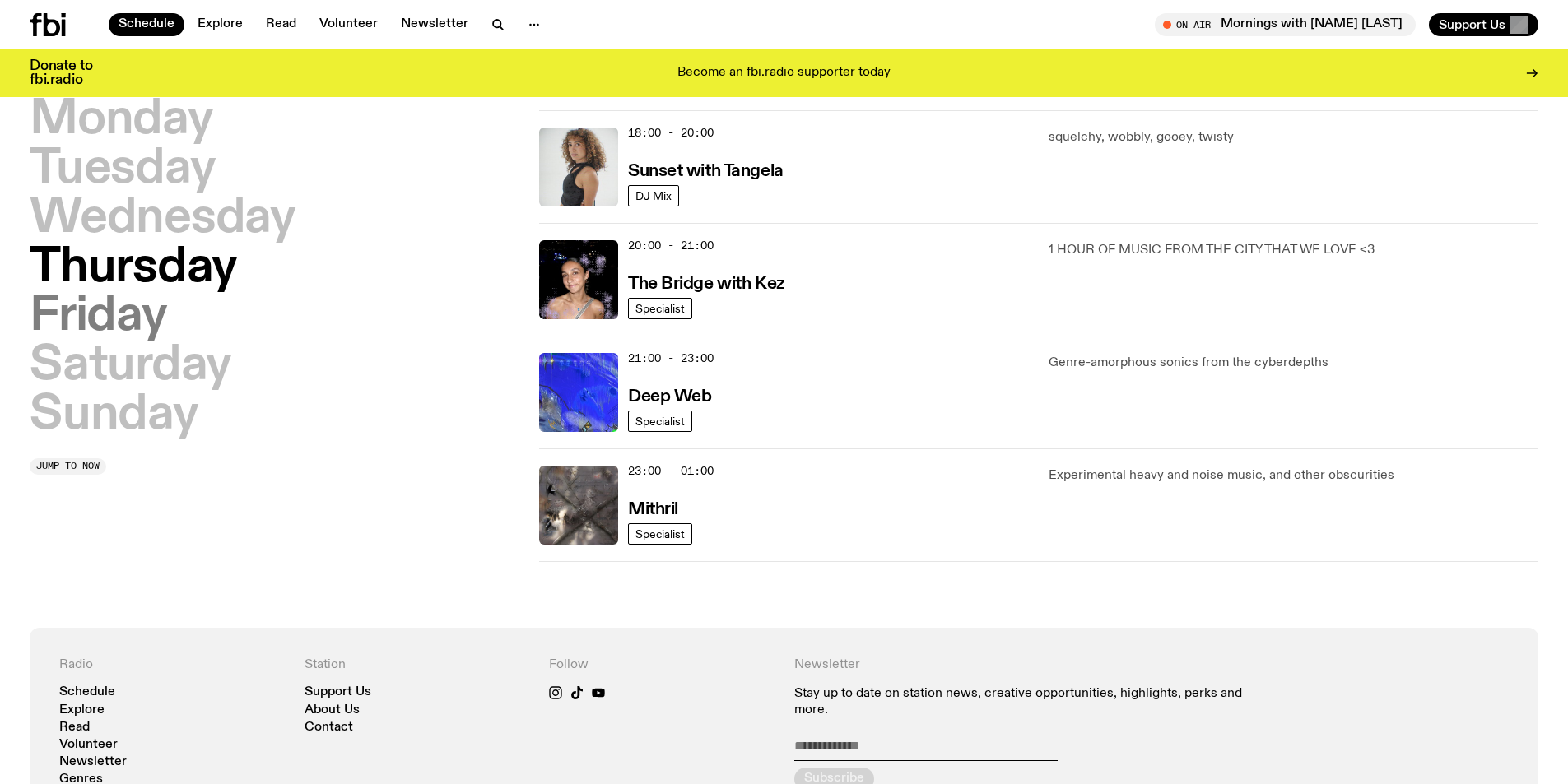 click on "Friday" at bounding box center (98, 317) 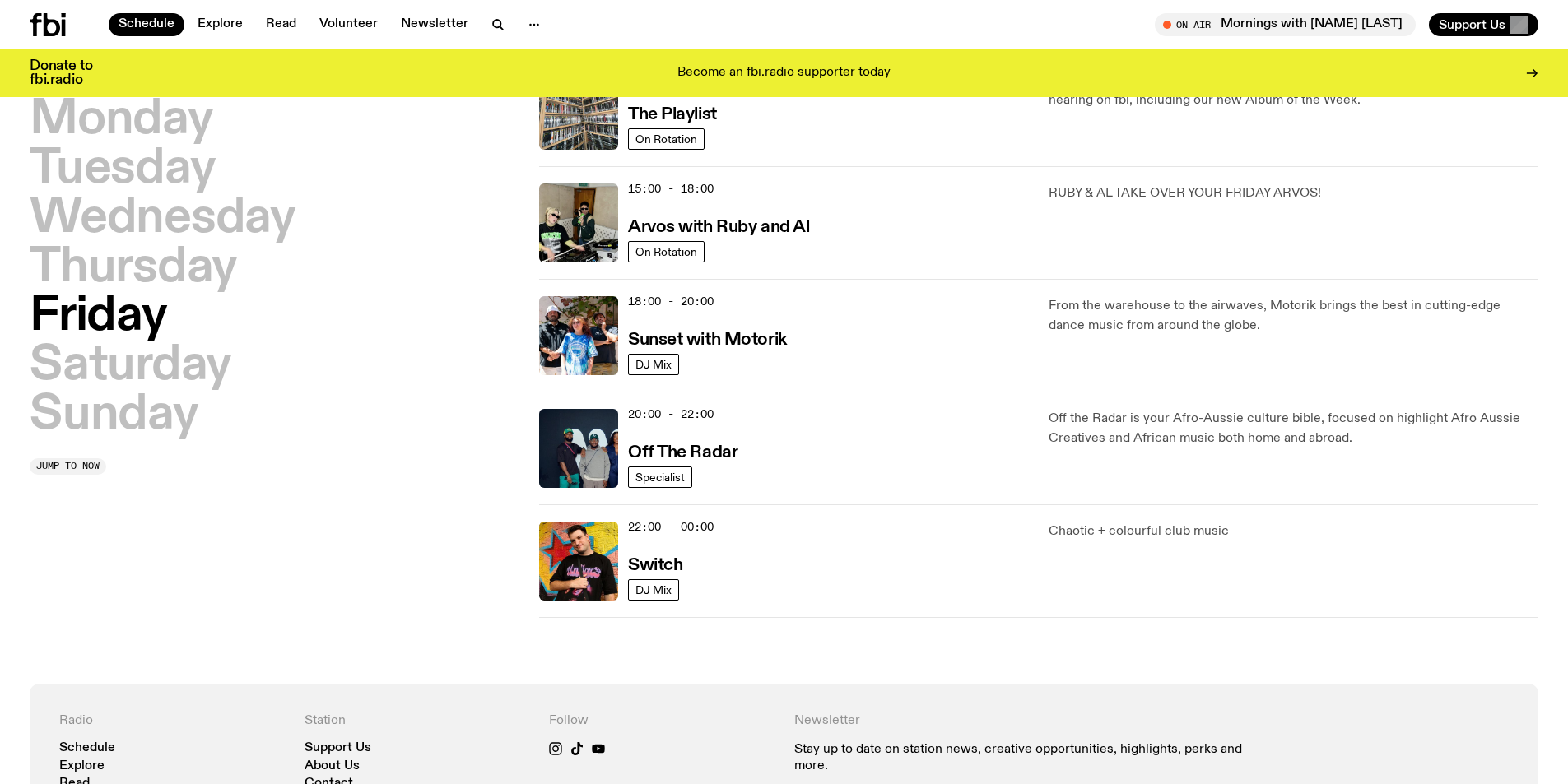 scroll, scrollTop: 544, scrollLeft: 0, axis: vertical 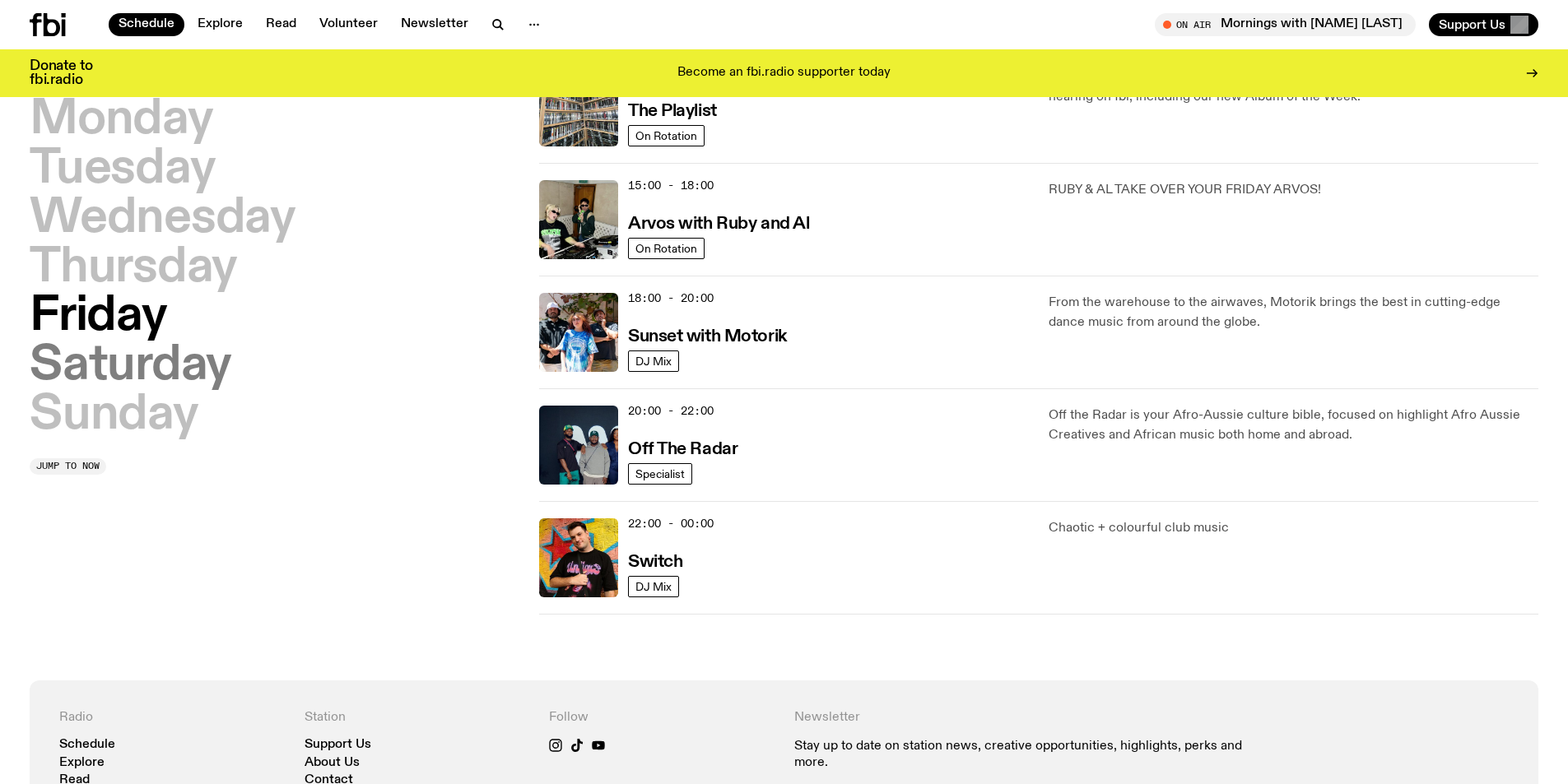 drag, startPoint x: 110, startPoint y: 378, endPoint x: 116, endPoint y: 388, distance: 11.661904 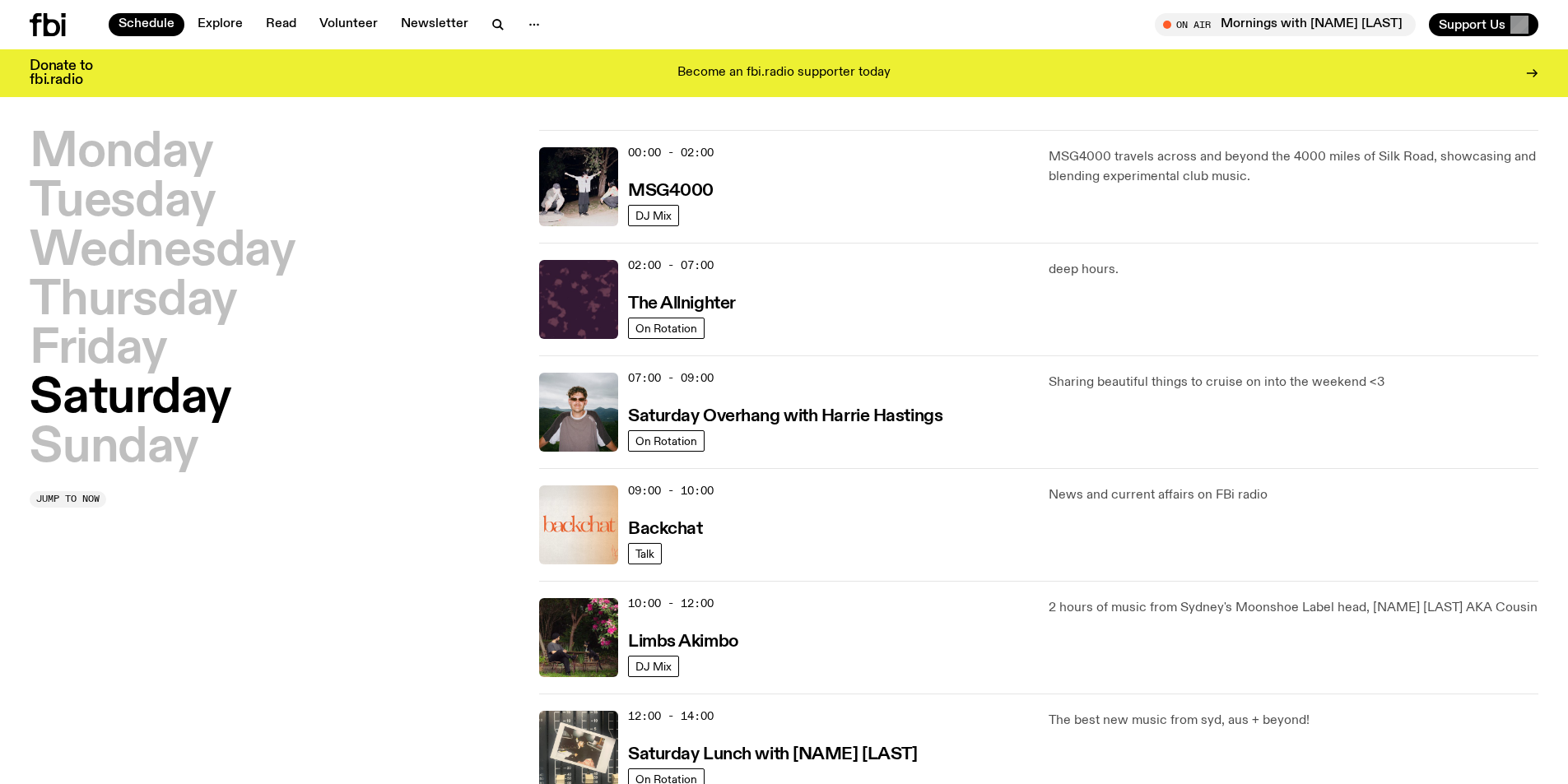 scroll, scrollTop: 12, scrollLeft: 0, axis: vertical 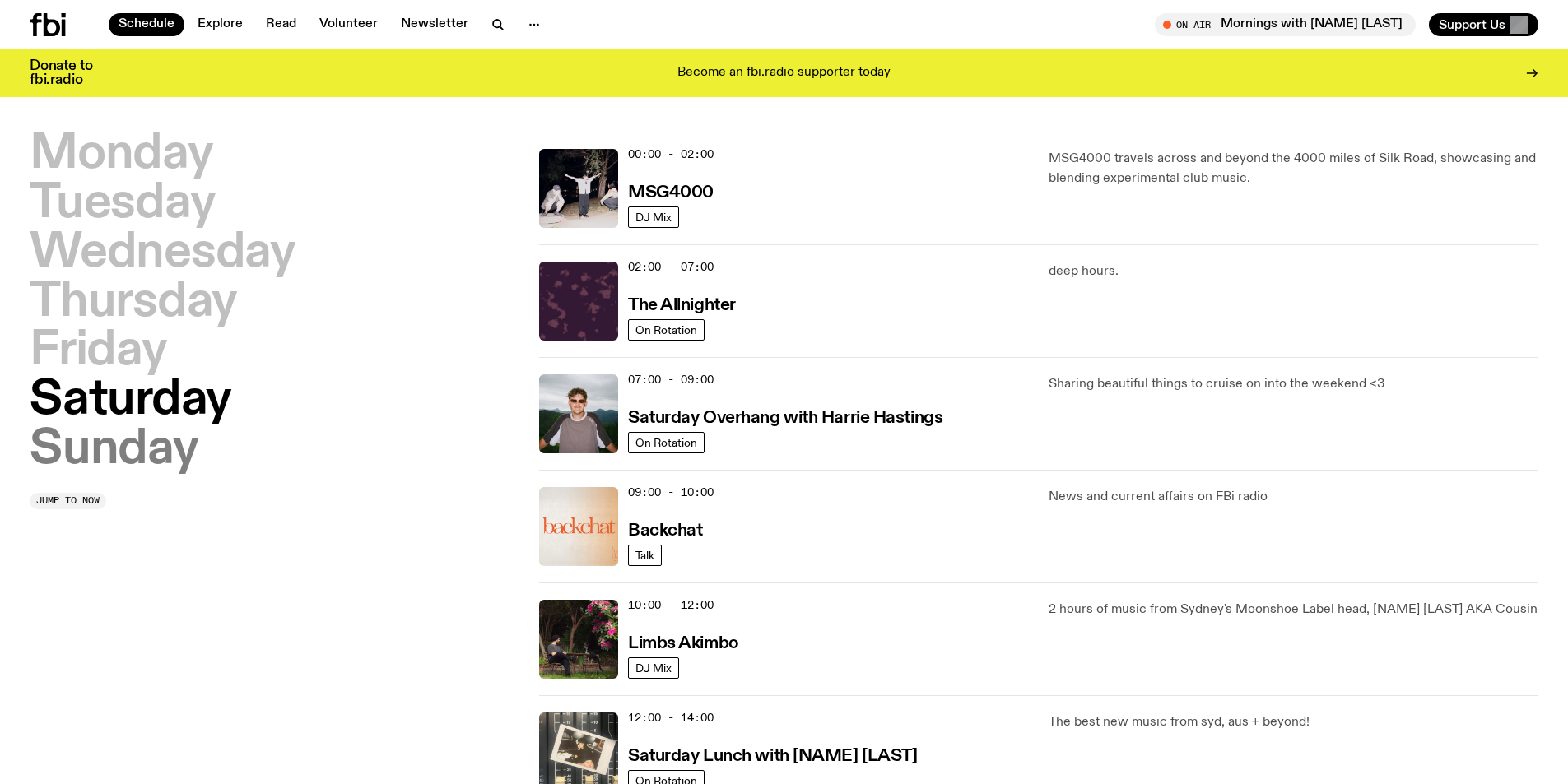 click on "Sunday" at bounding box center (114, 450) 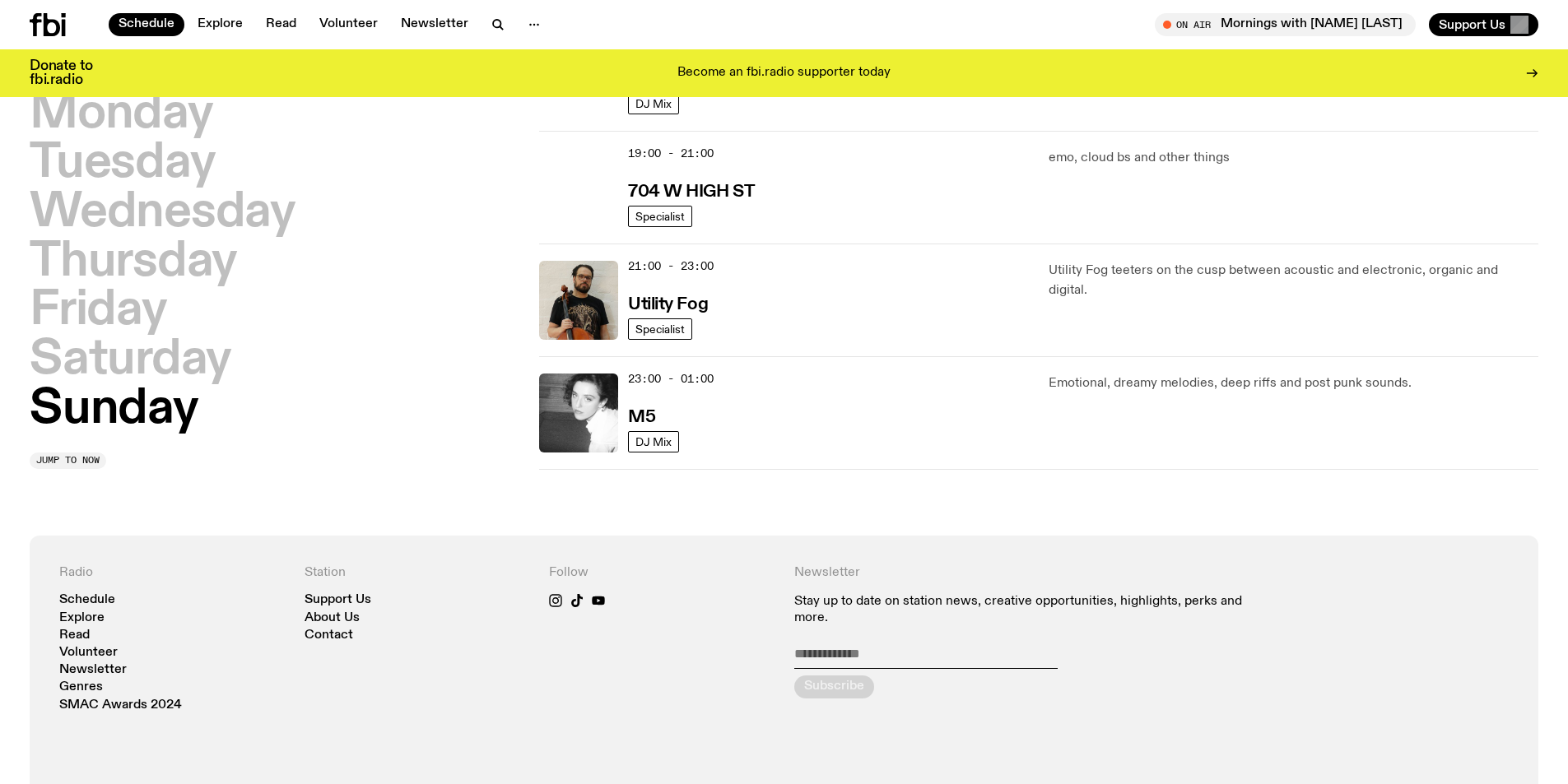 scroll, scrollTop: 1140, scrollLeft: 0, axis: vertical 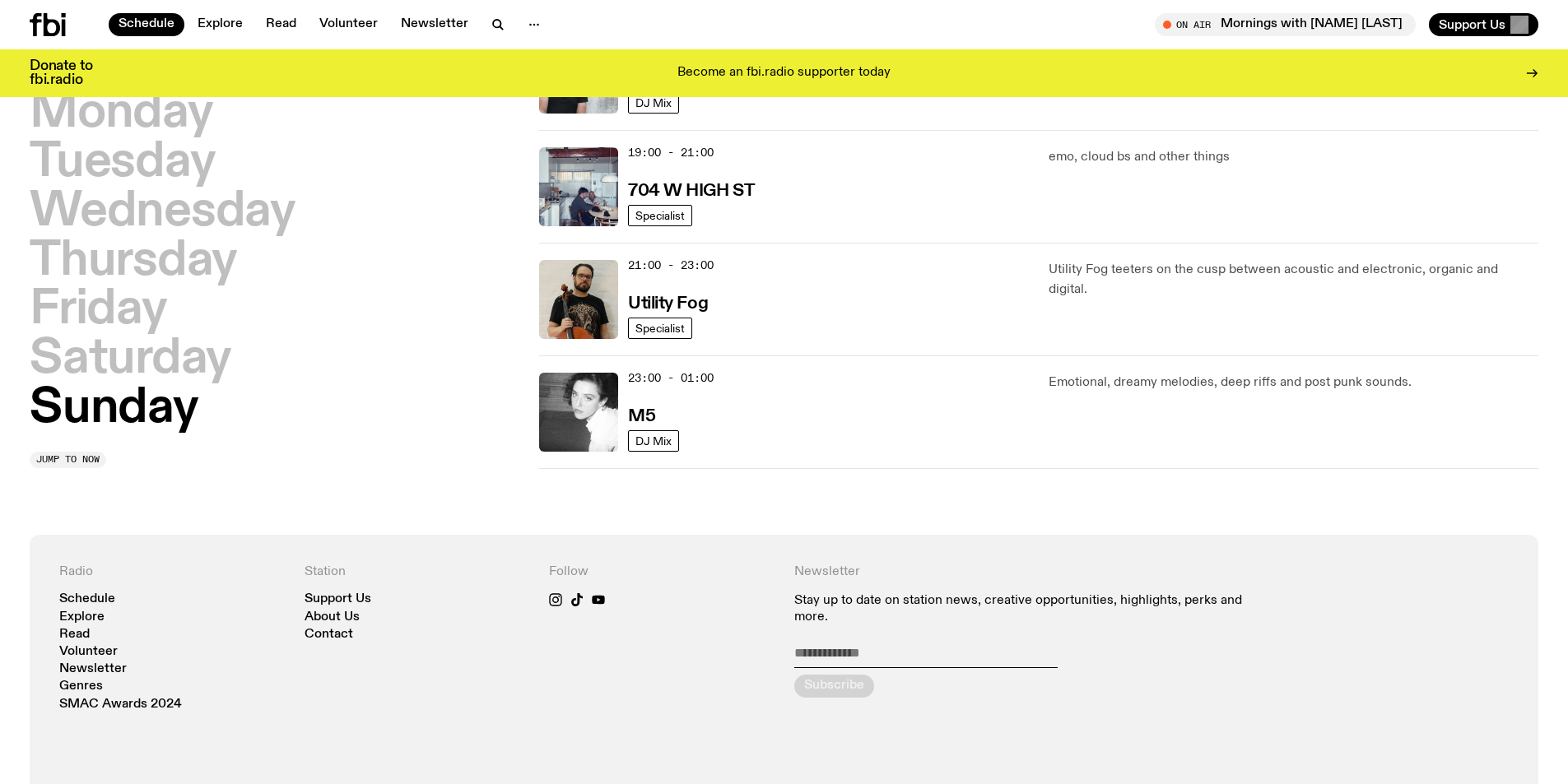 click 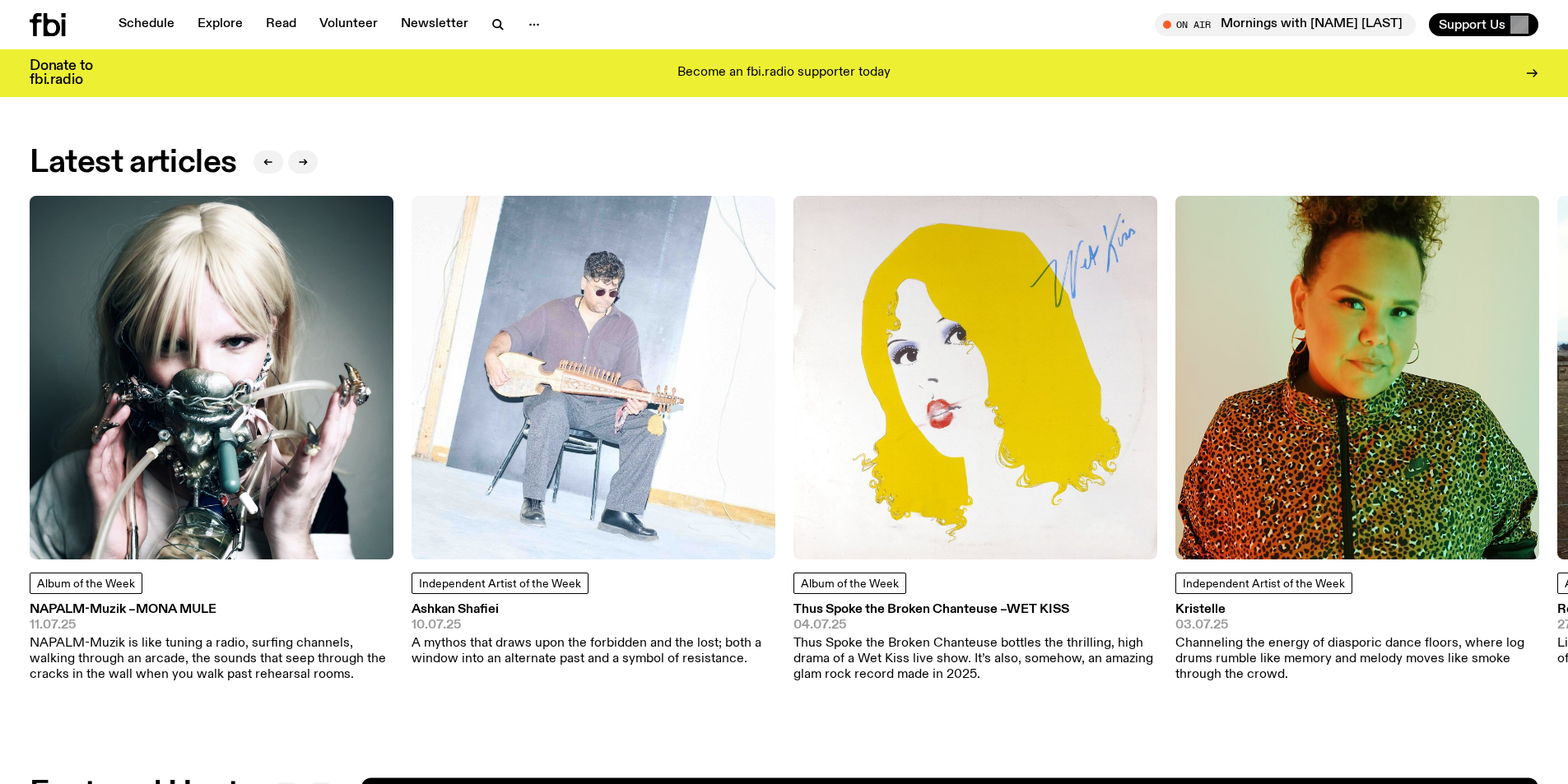 scroll, scrollTop: 2391, scrollLeft: 0, axis: vertical 